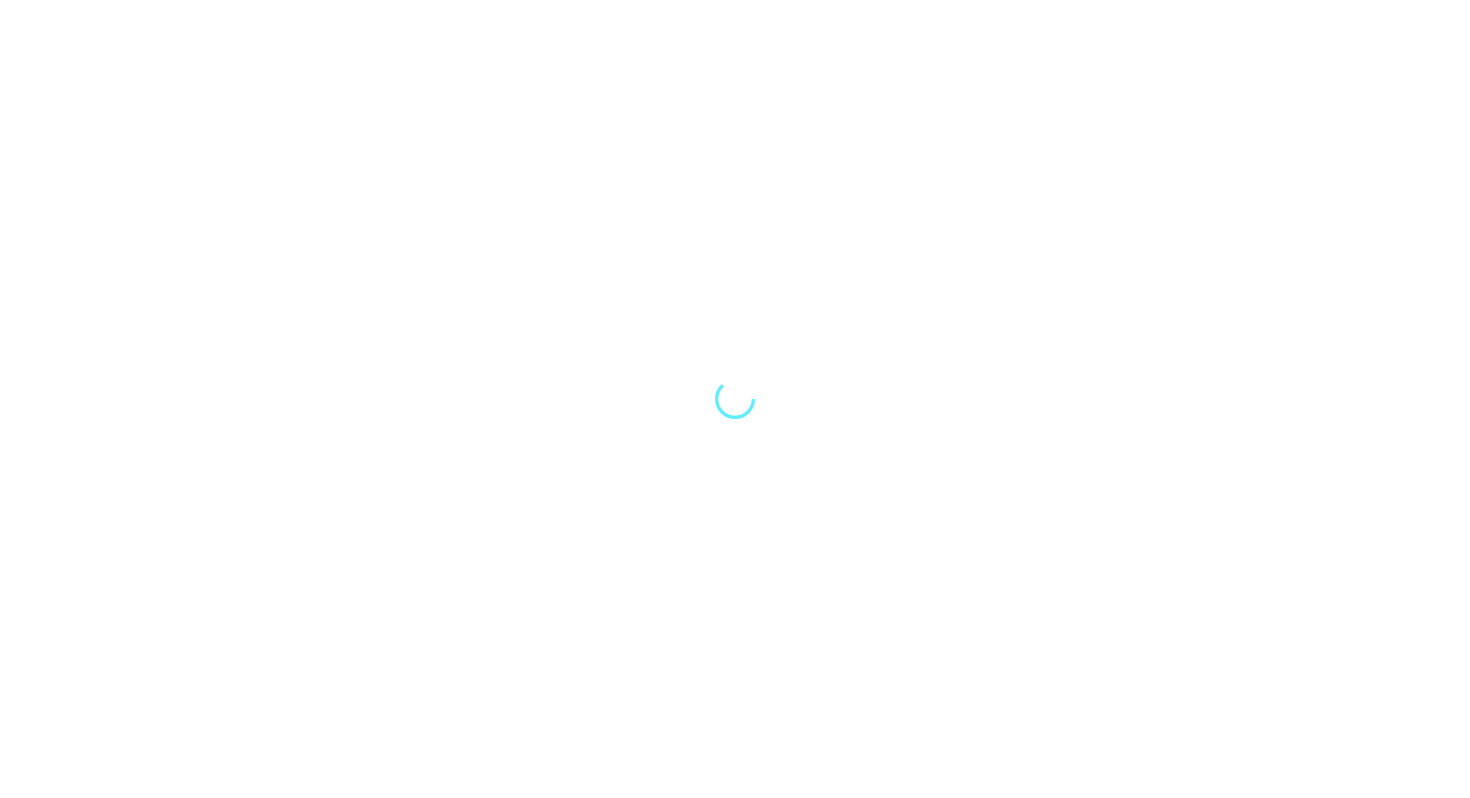 scroll, scrollTop: 0, scrollLeft: 0, axis: both 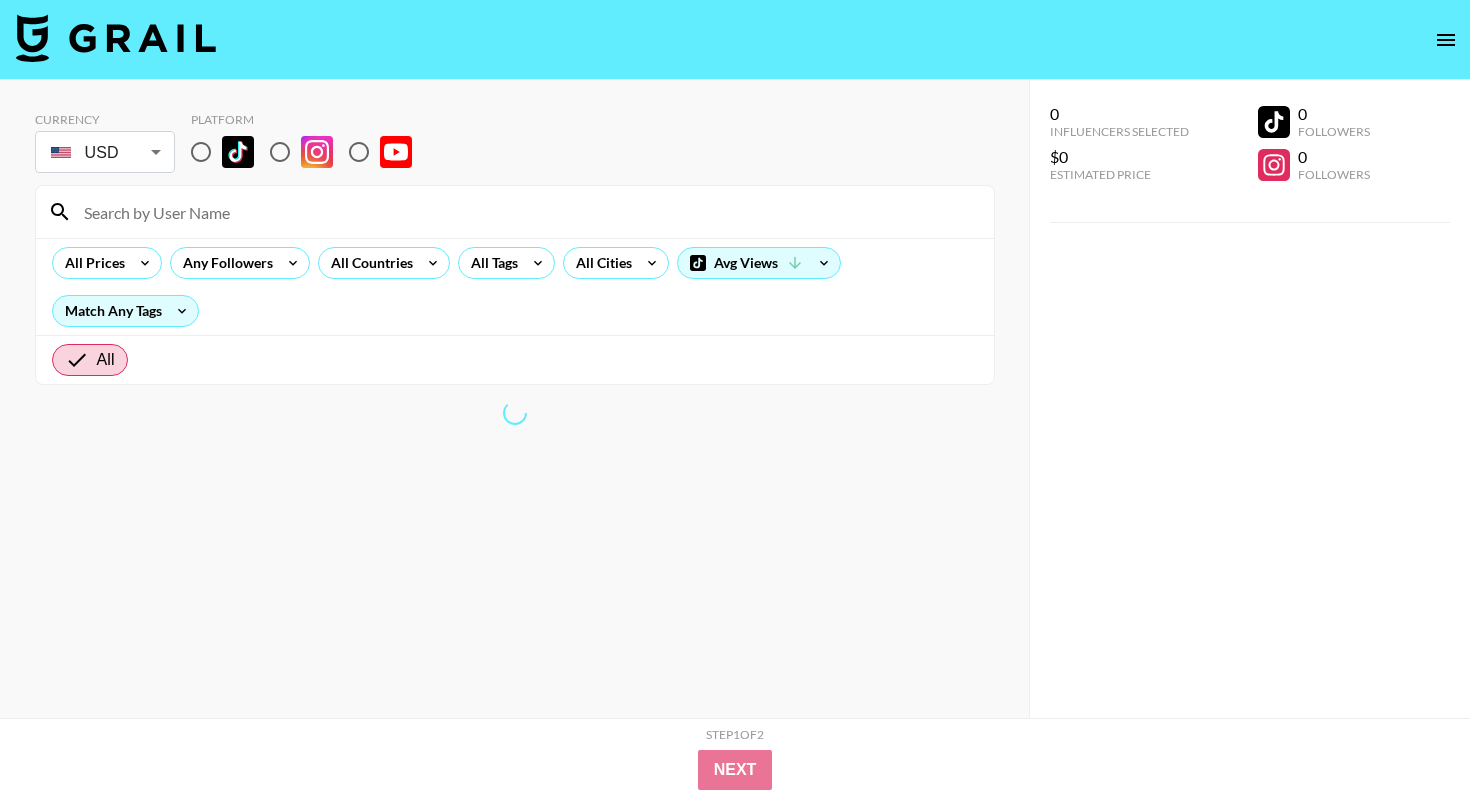 click at bounding box center [201, 152] 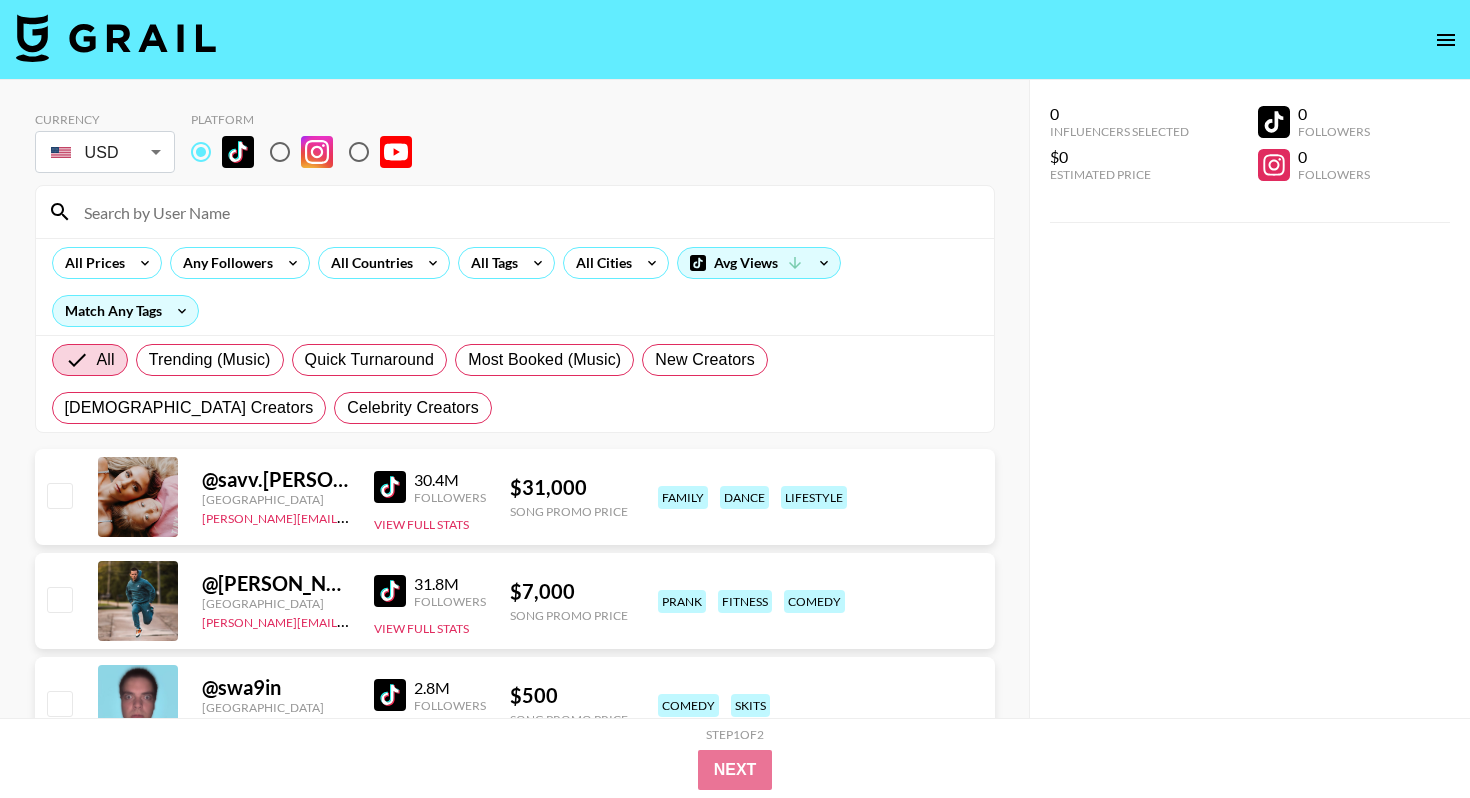 click at bounding box center [201, 152] 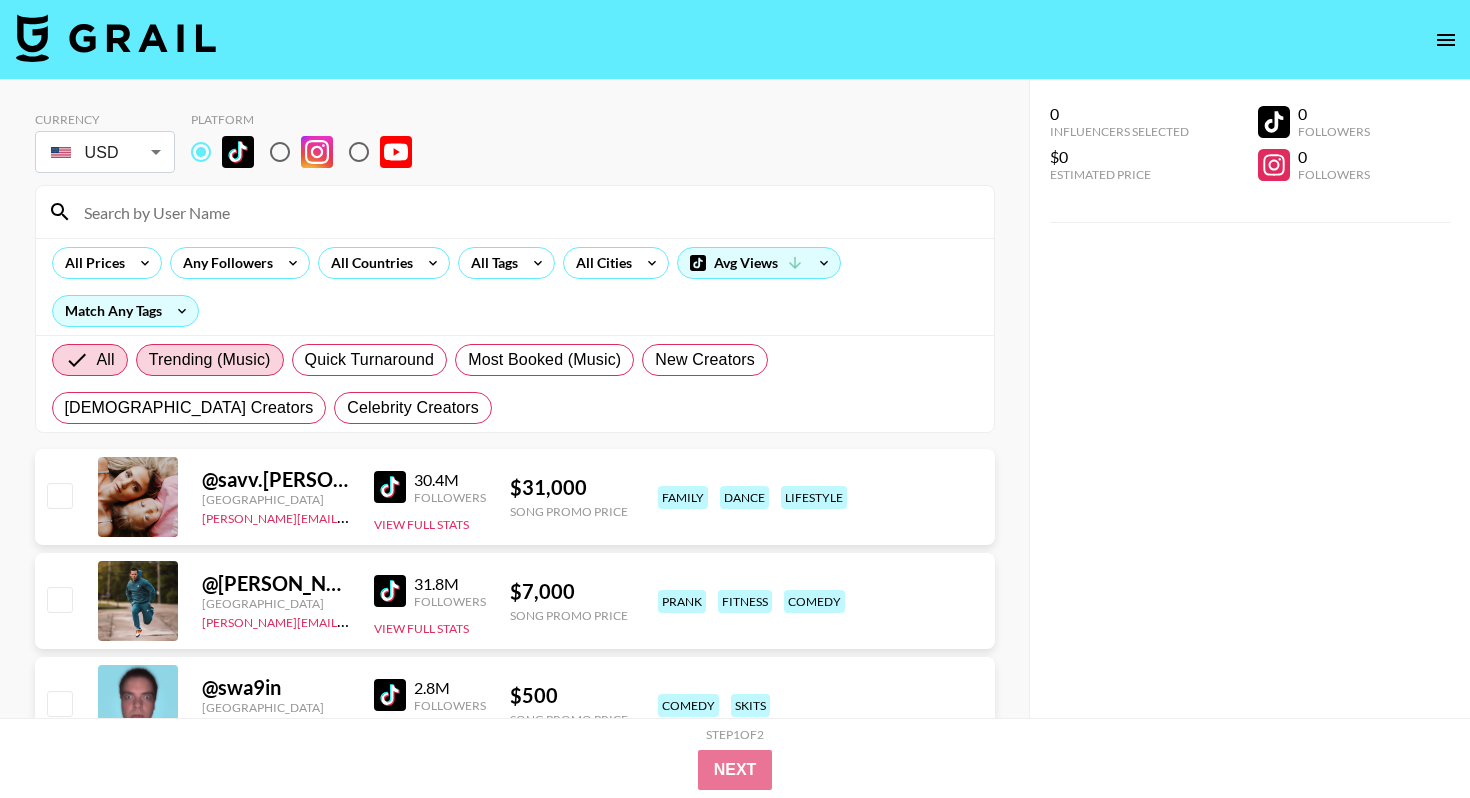 click on "Trending (Music)" at bounding box center [210, 360] 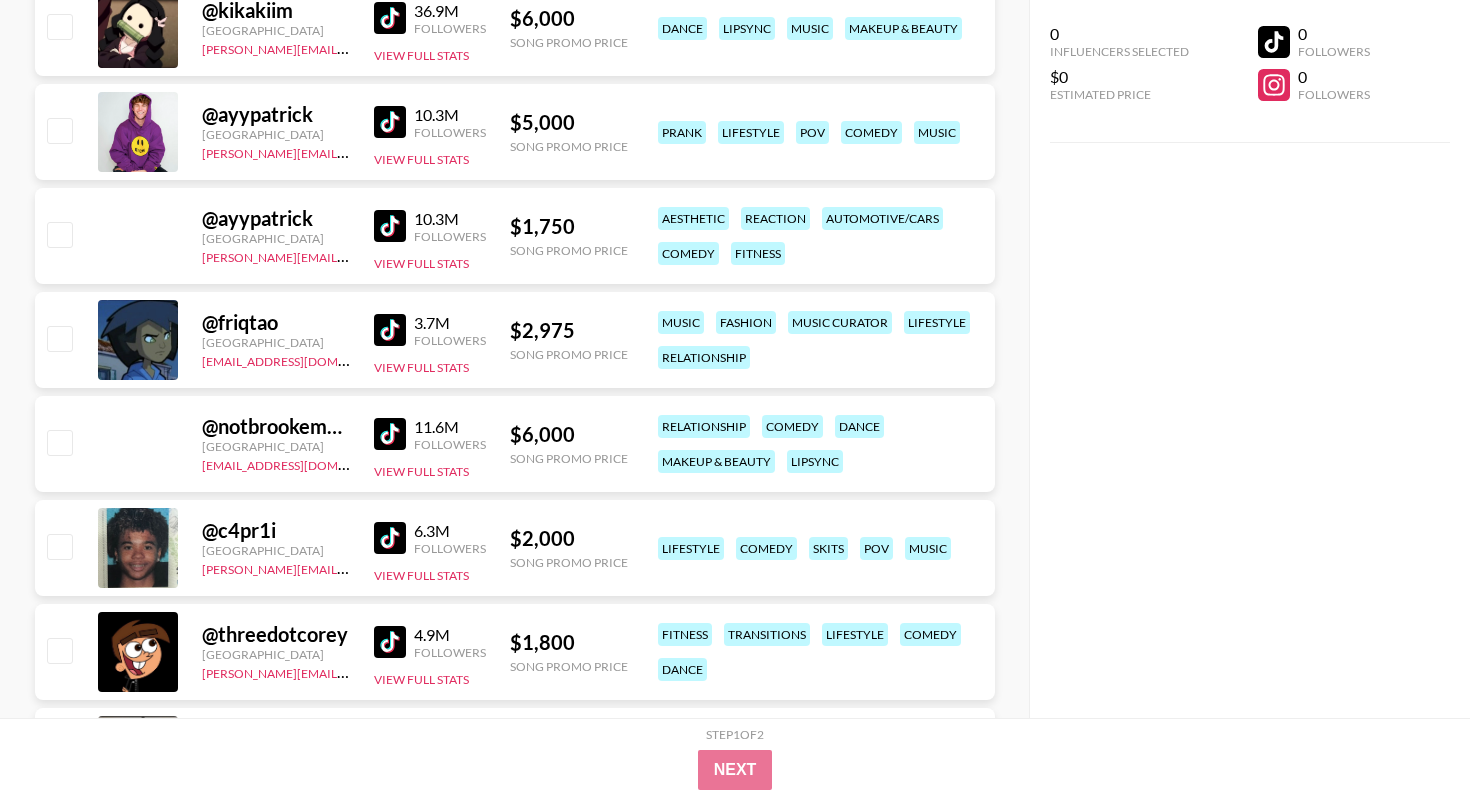 scroll, scrollTop: 0, scrollLeft: 0, axis: both 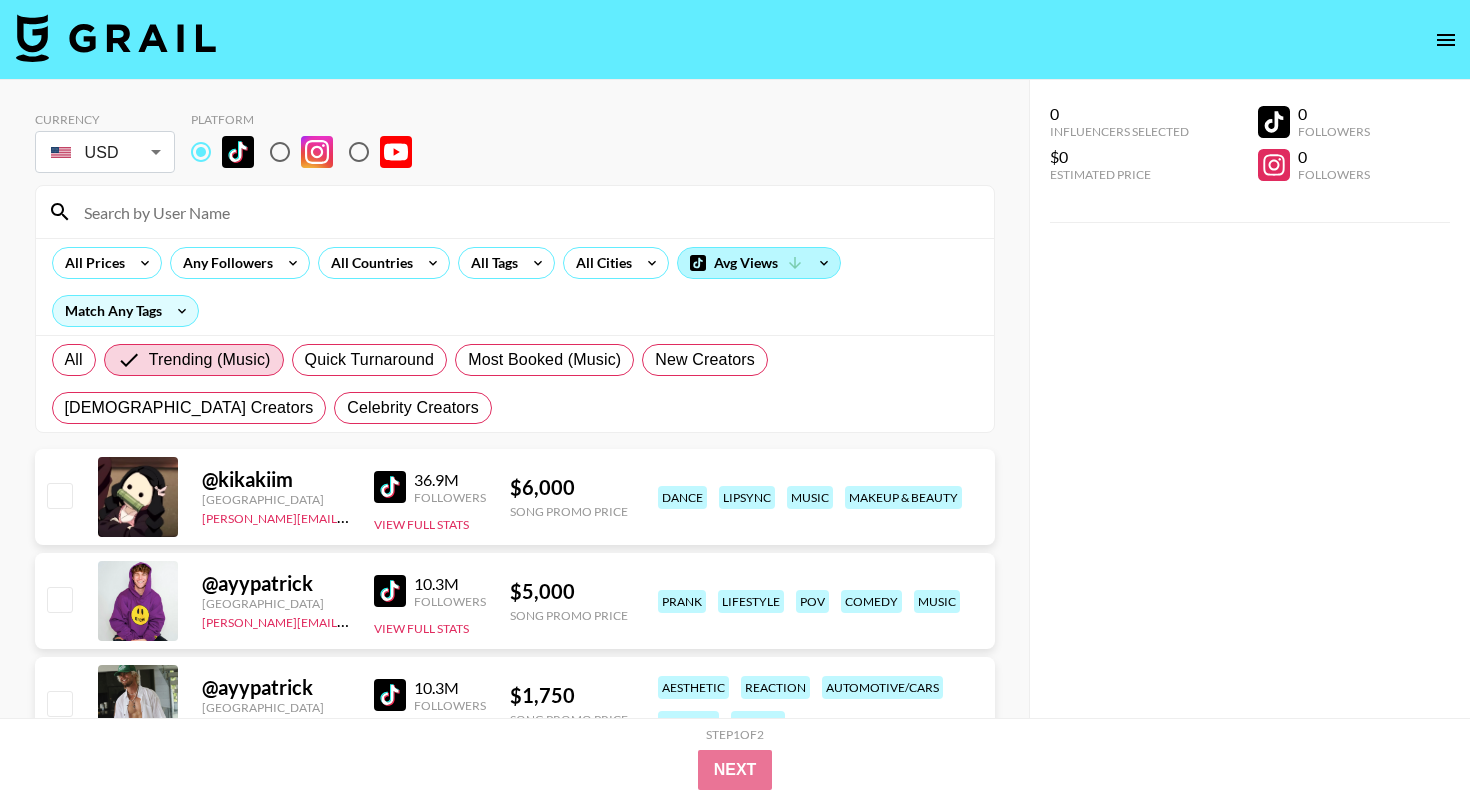 click on "Avg Views" at bounding box center [759, 263] 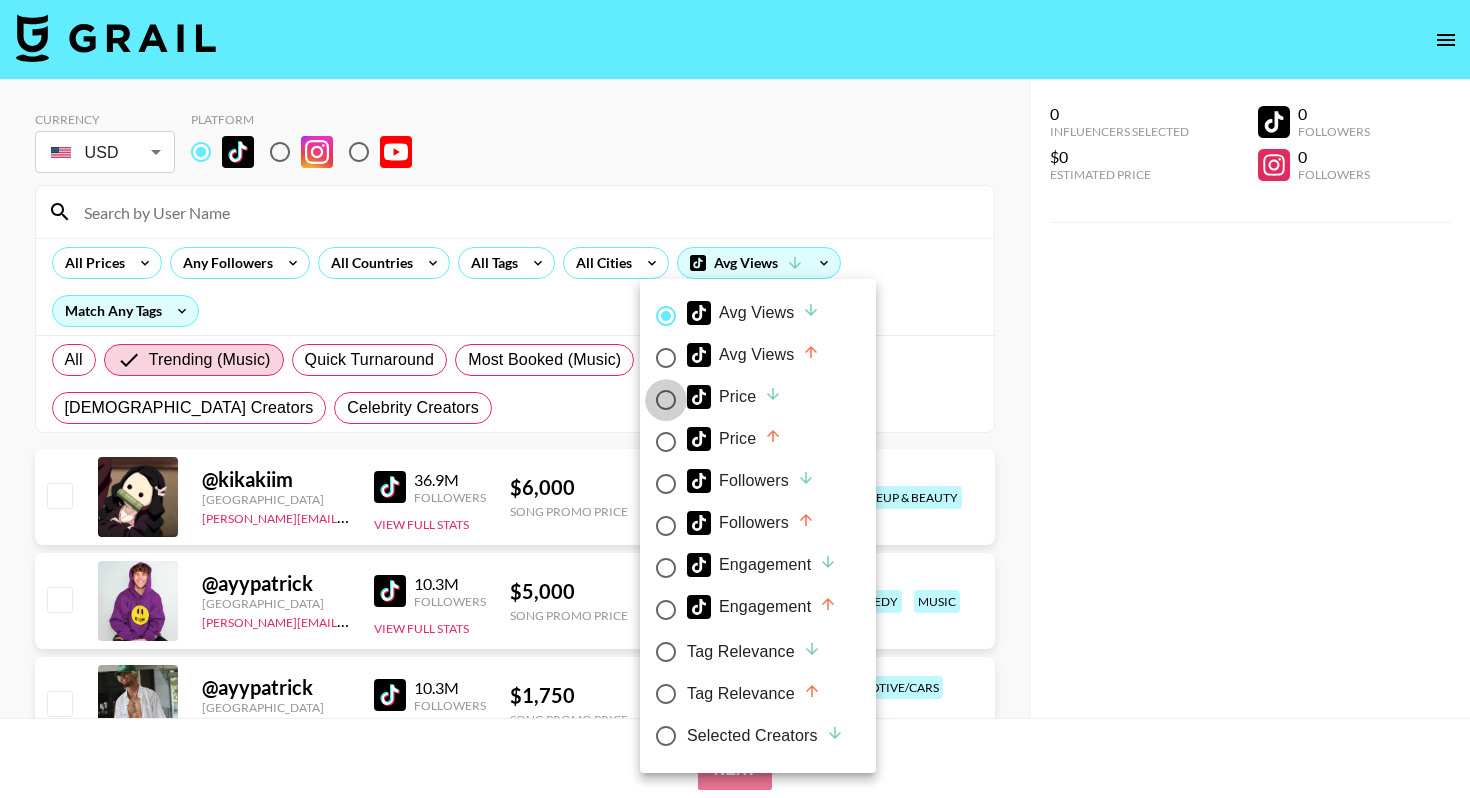 click on "Price" at bounding box center [666, 400] 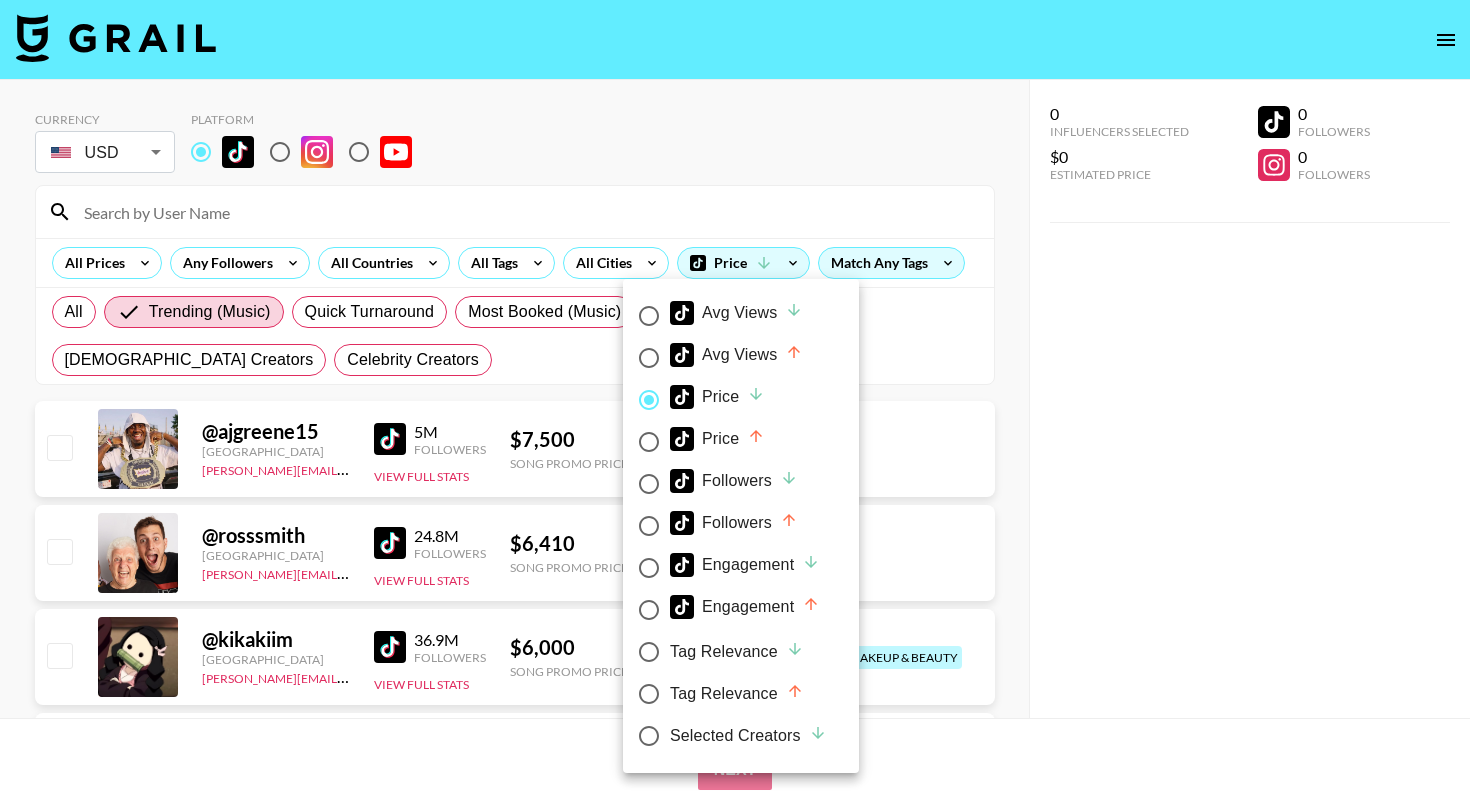 click at bounding box center (735, 399) 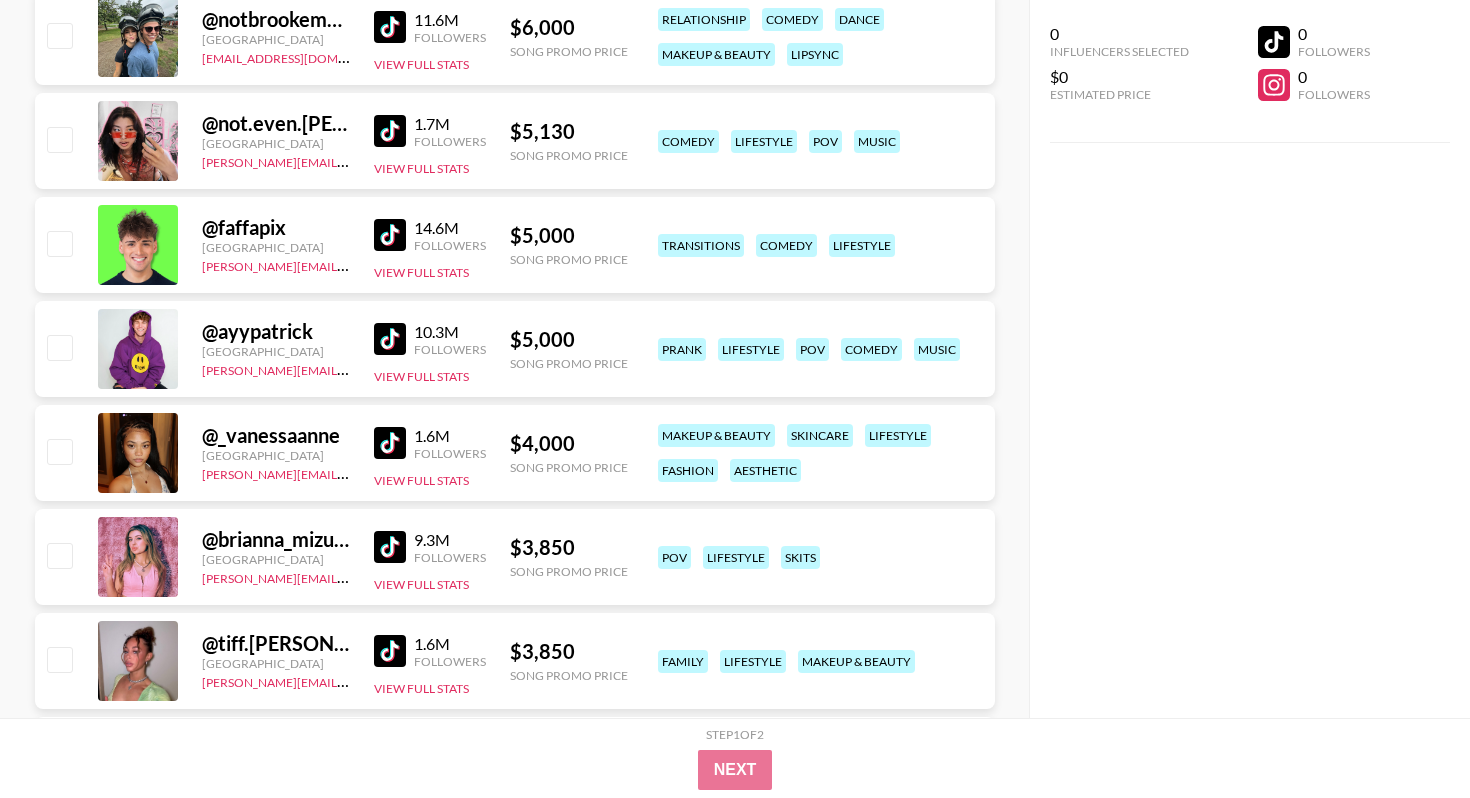 scroll, scrollTop: 0, scrollLeft: 0, axis: both 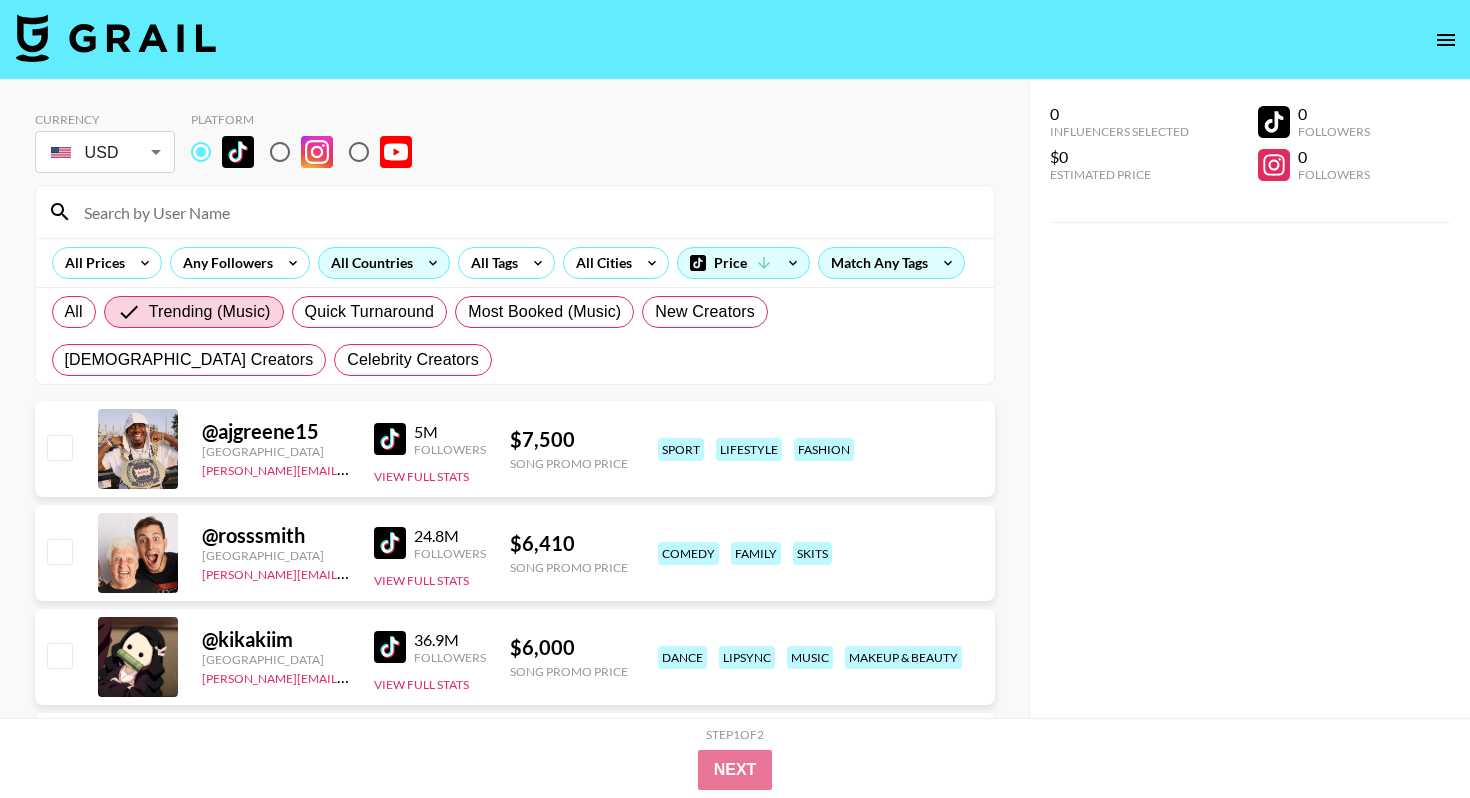 click 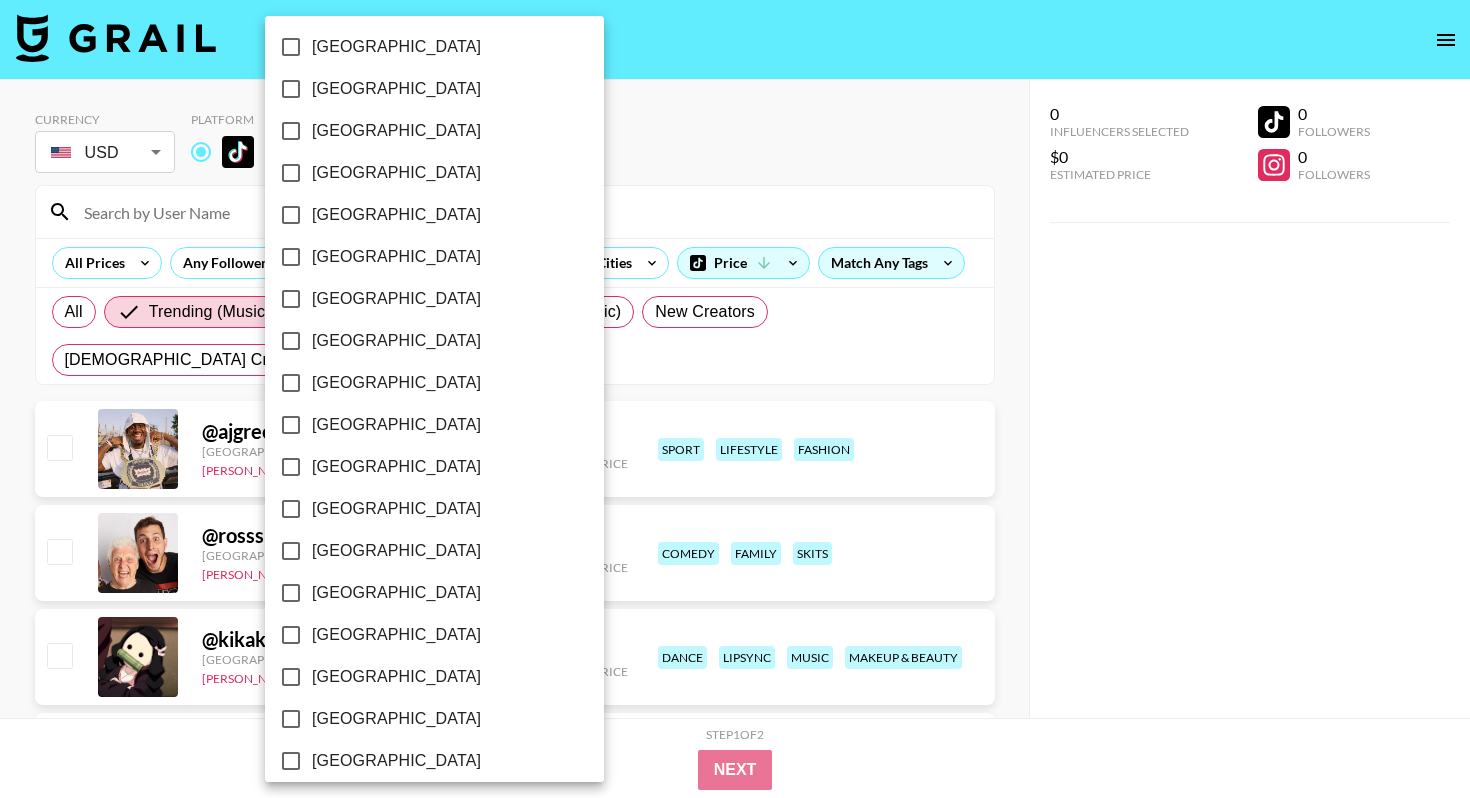 scroll, scrollTop: 1534, scrollLeft: 0, axis: vertical 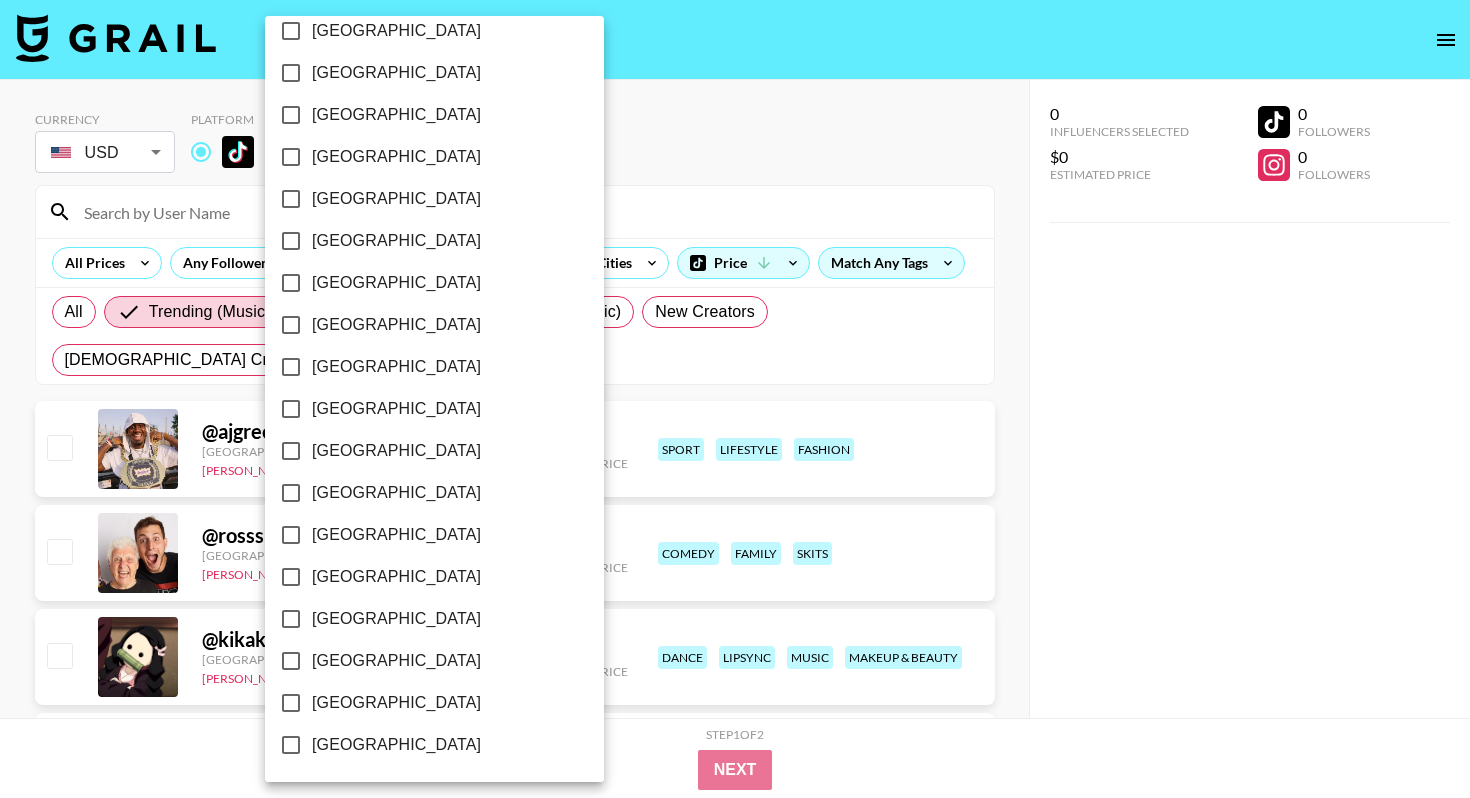 click on "[GEOGRAPHIC_DATA]" at bounding box center [396, 703] 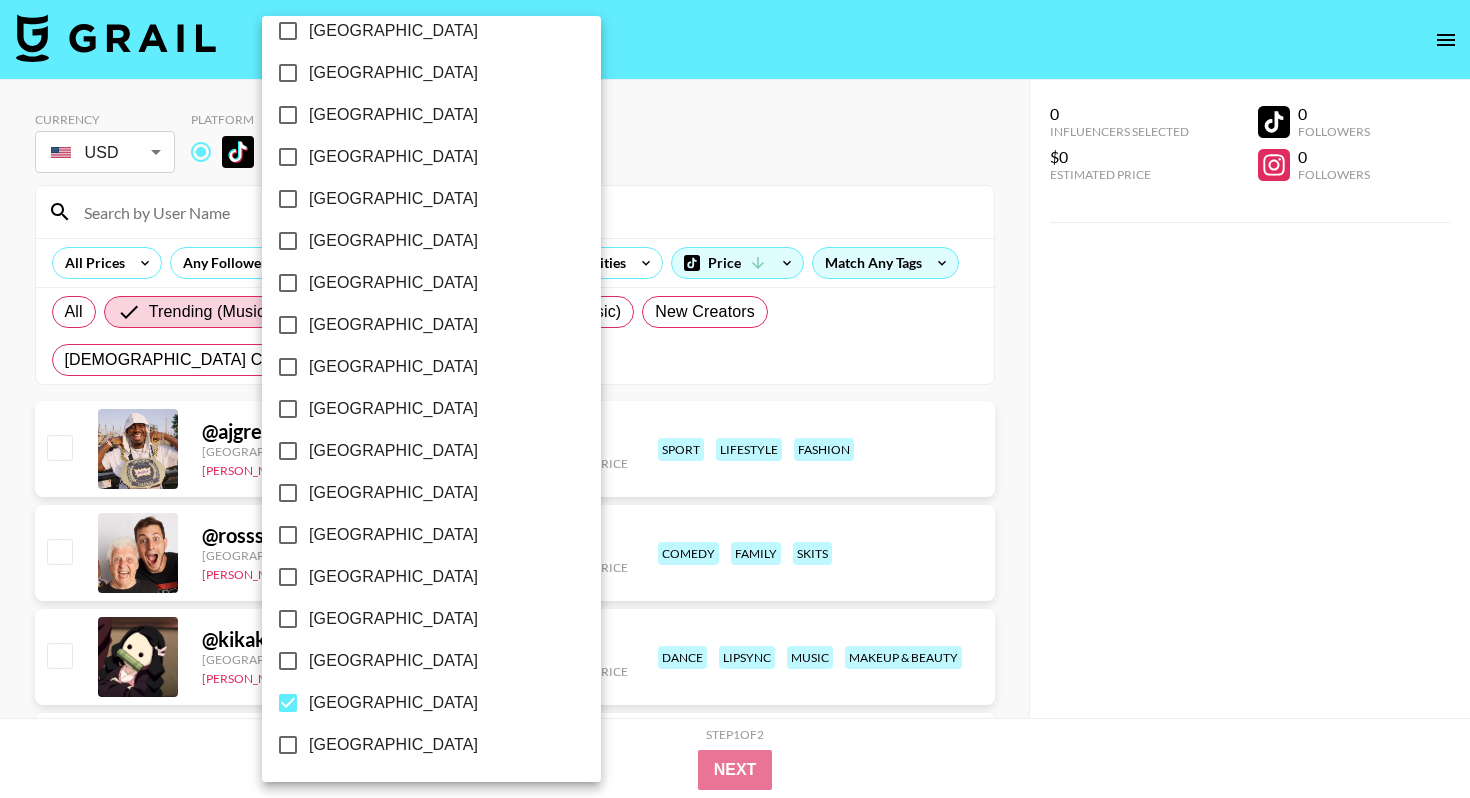 click at bounding box center [735, 399] 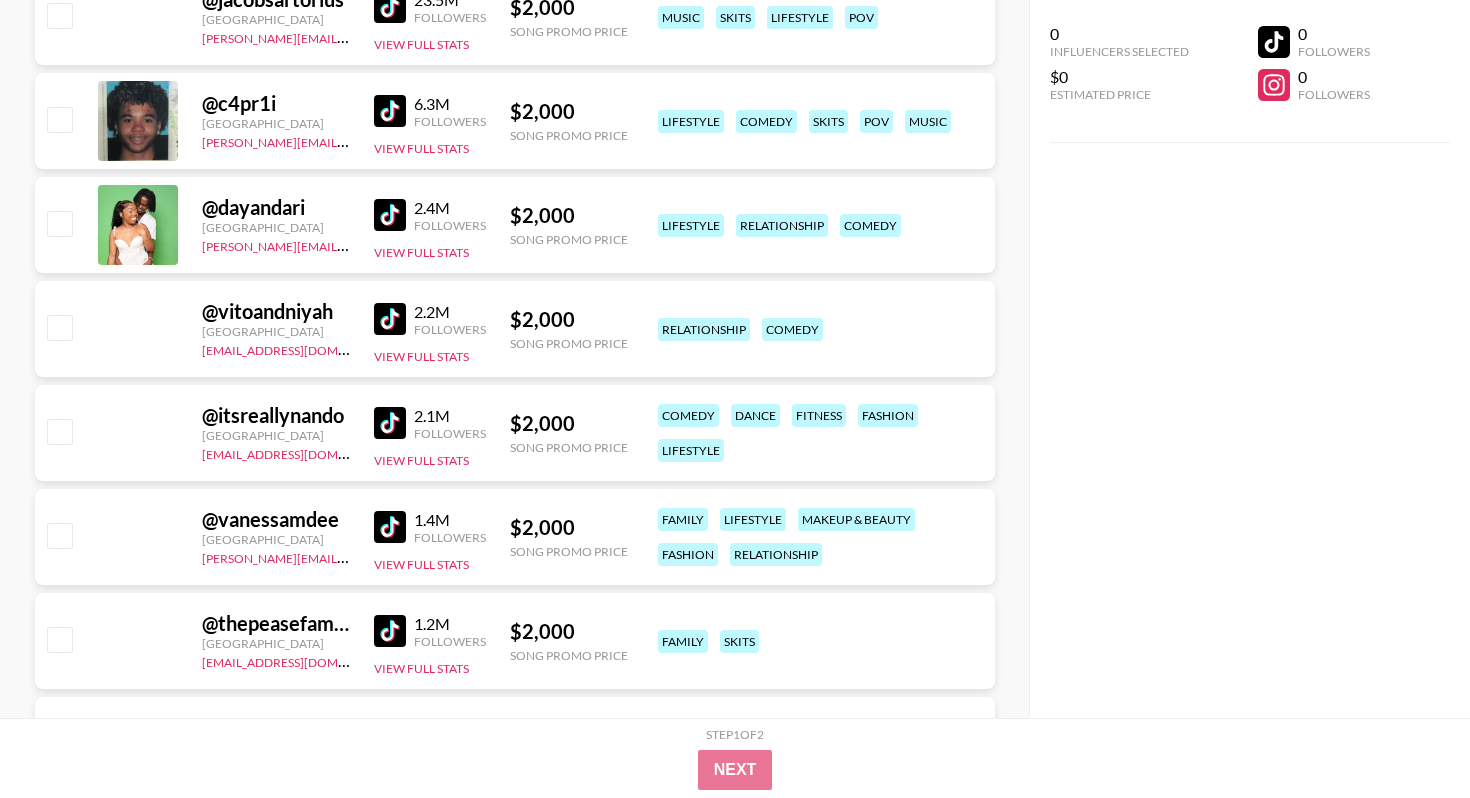 scroll, scrollTop: 2829, scrollLeft: 0, axis: vertical 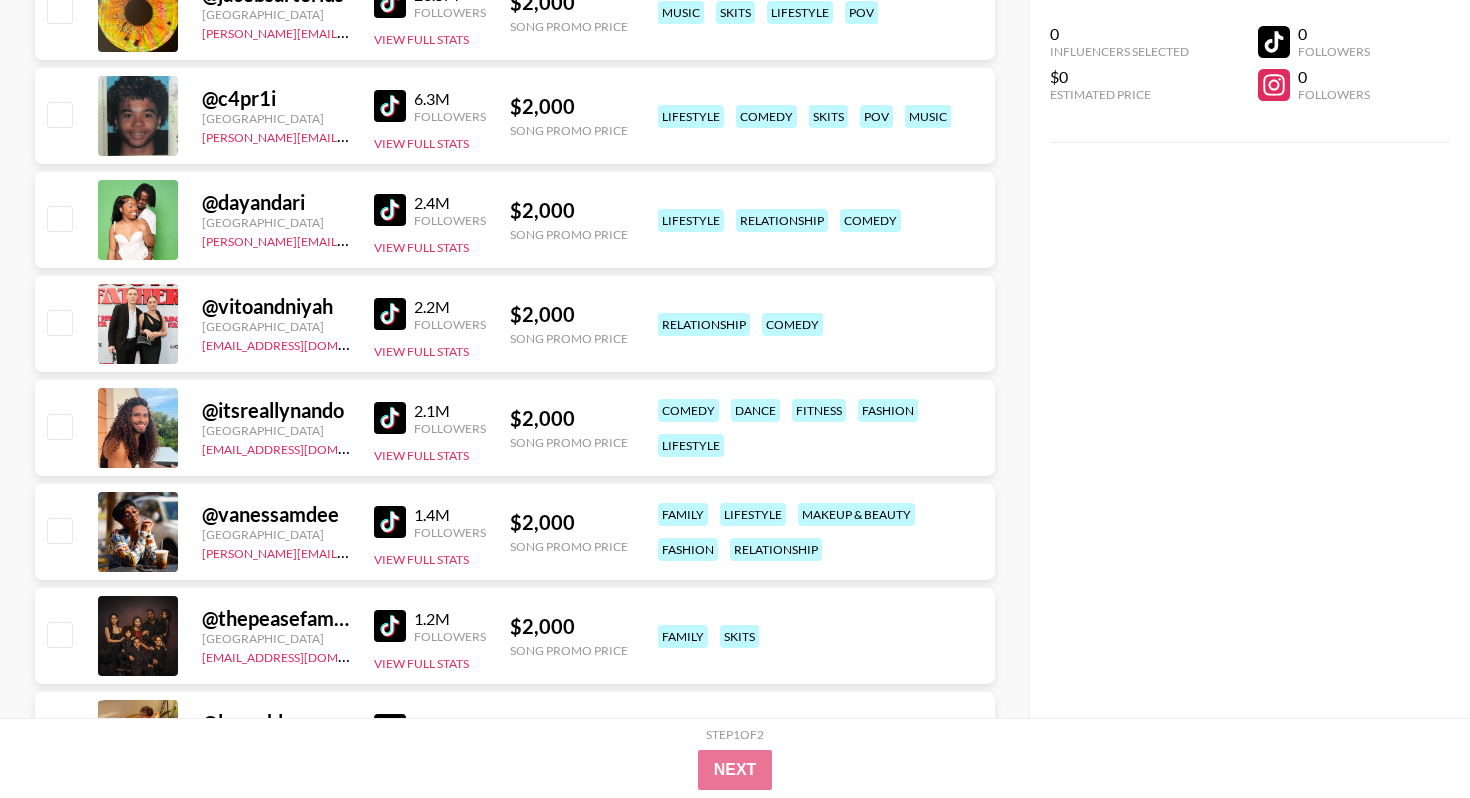 click at bounding box center [390, 314] 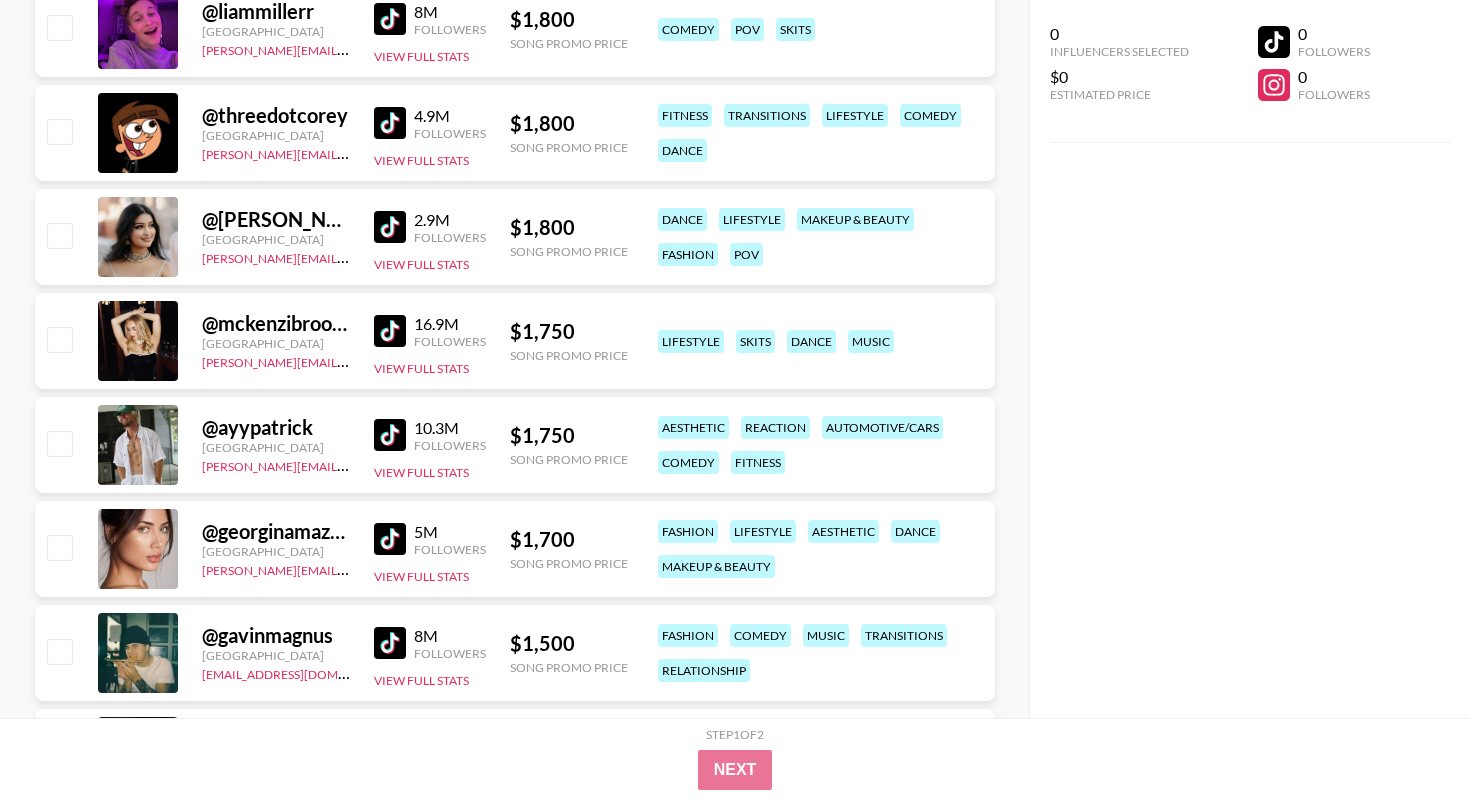 scroll, scrollTop: 3961, scrollLeft: 0, axis: vertical 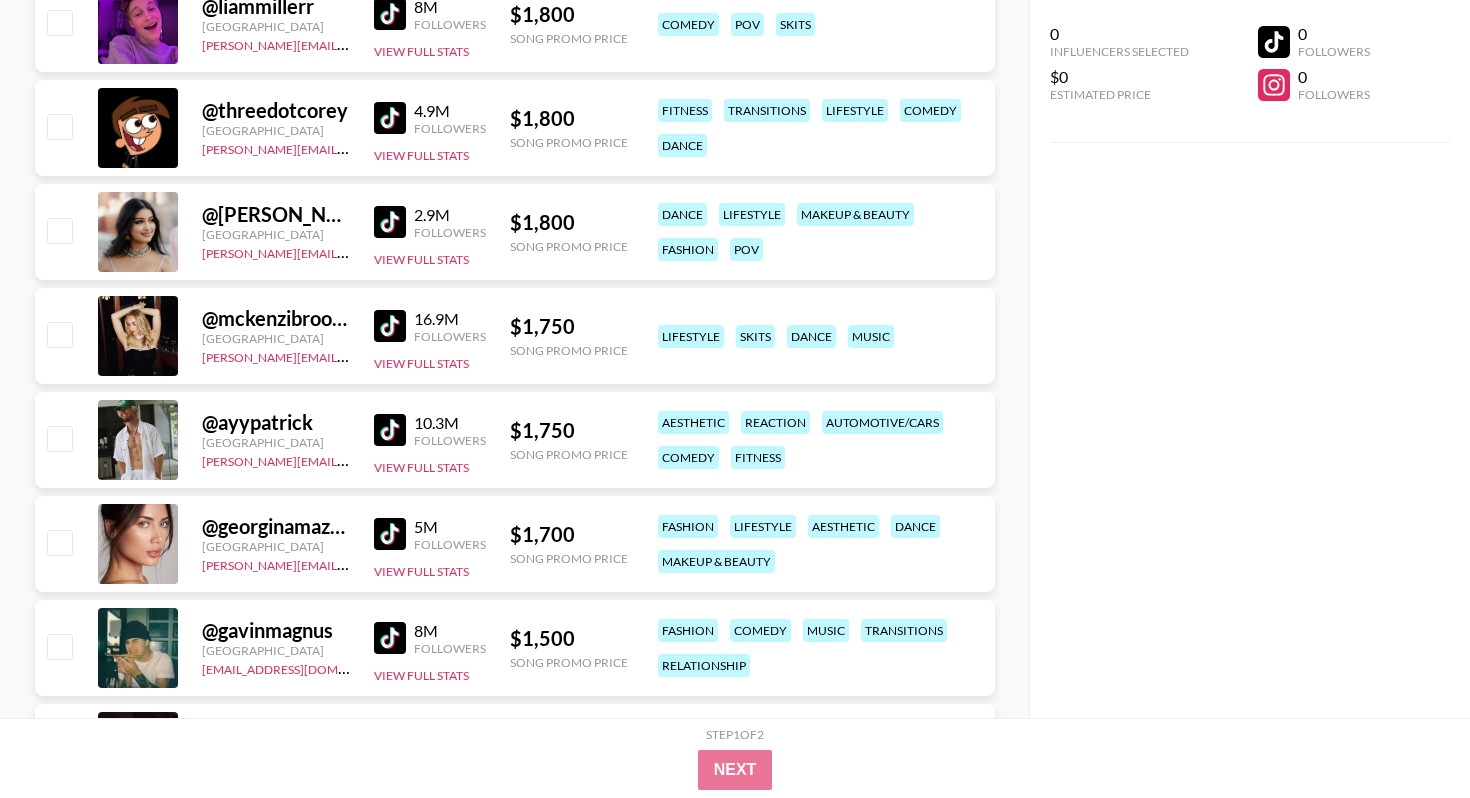 click at bounding box center (390, 326) 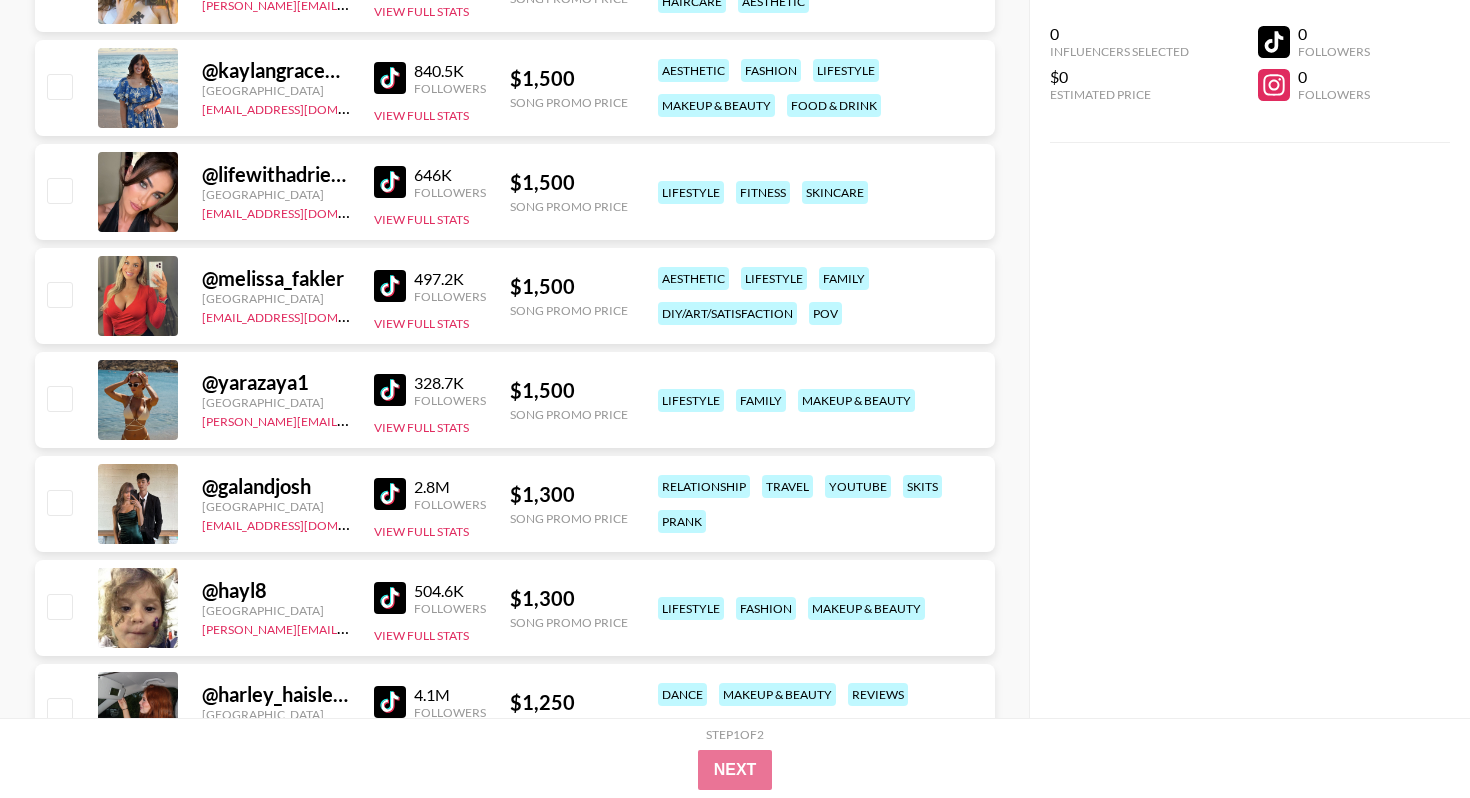 scroll, scrollTop: 5154, scrollLeft: 0, axis: vertical 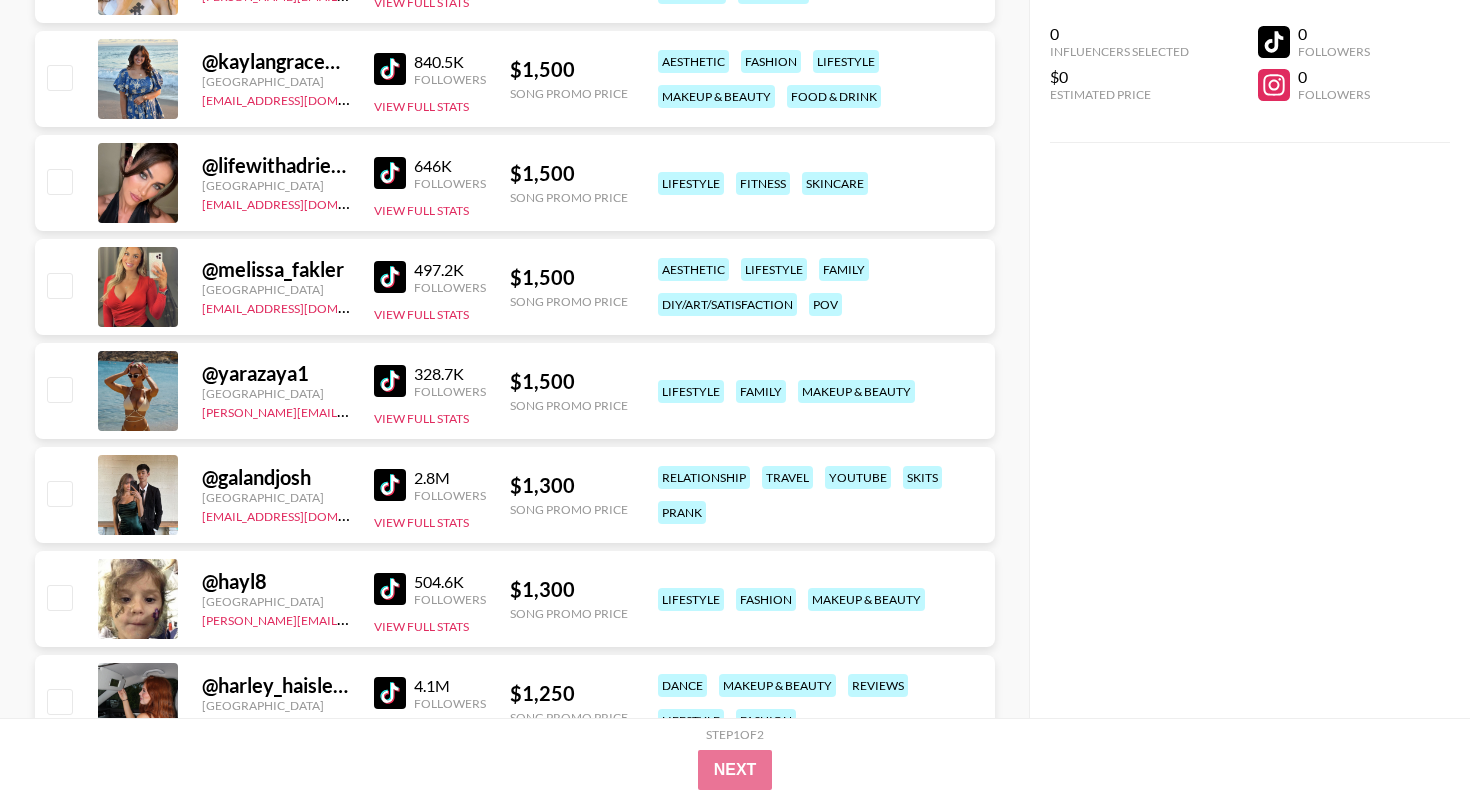 click at bounding box center (390, 485) 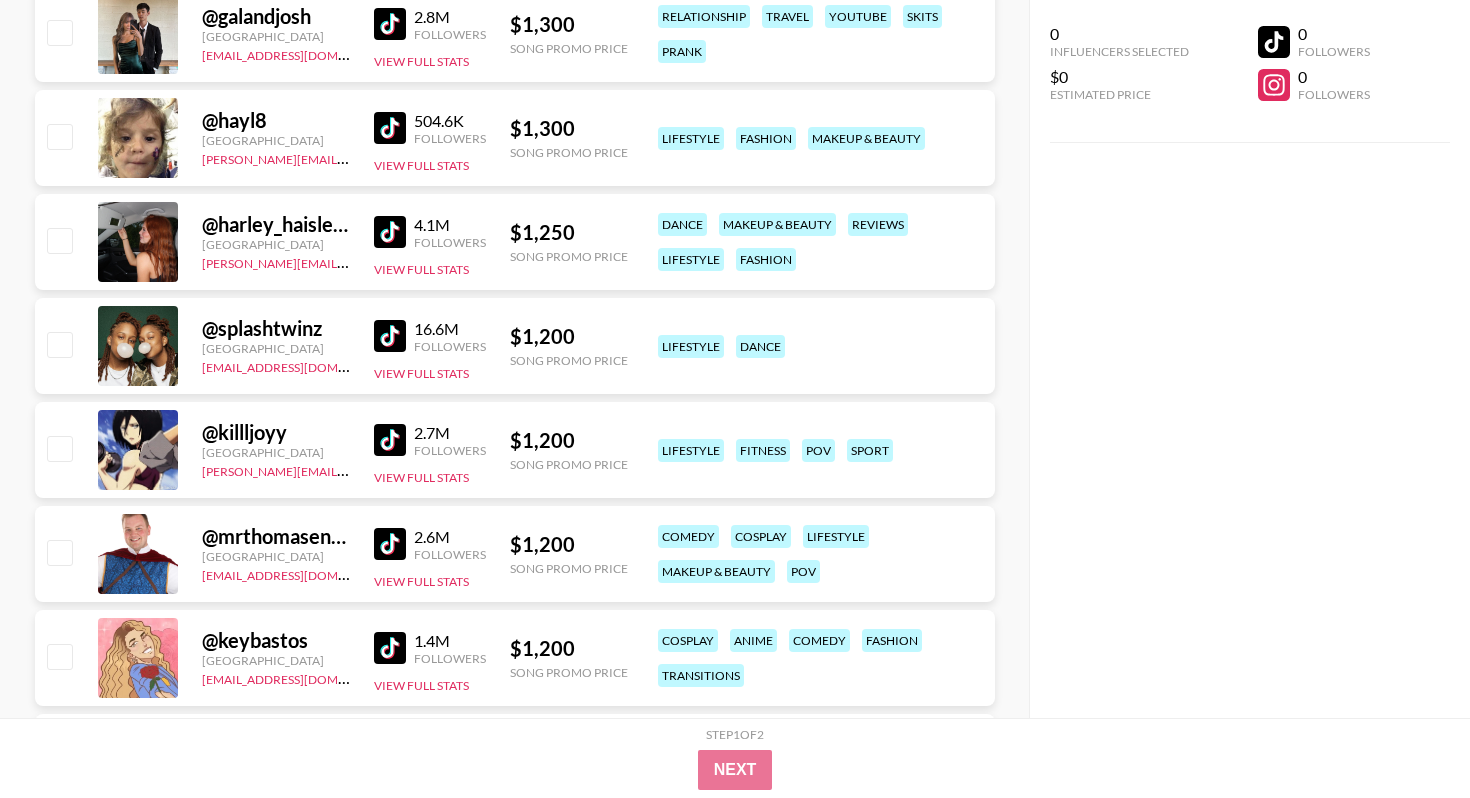 scroll, scrollTop: 5635, scrollLeft: 0, axis: vertical 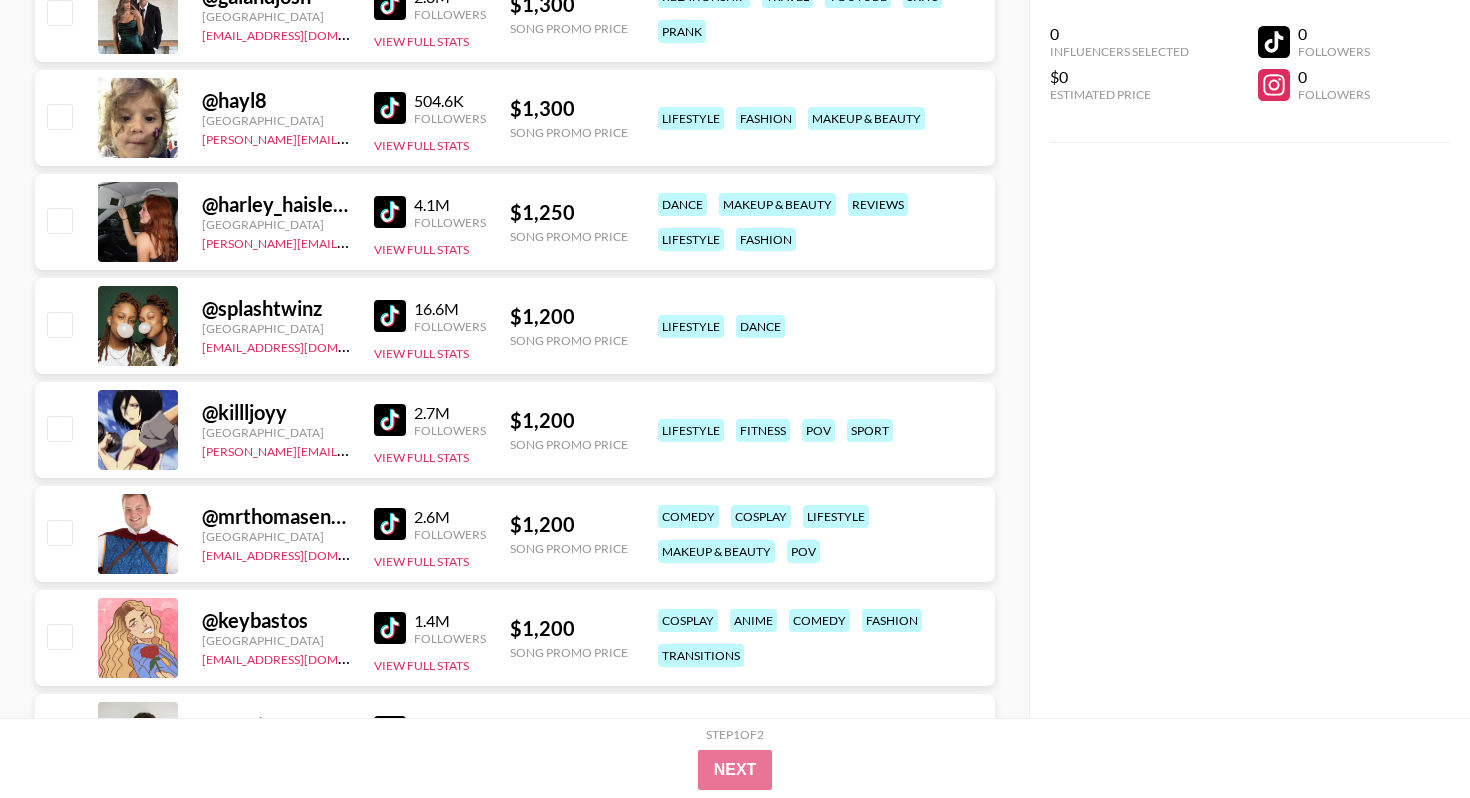 click at bounding box center [390, 212] 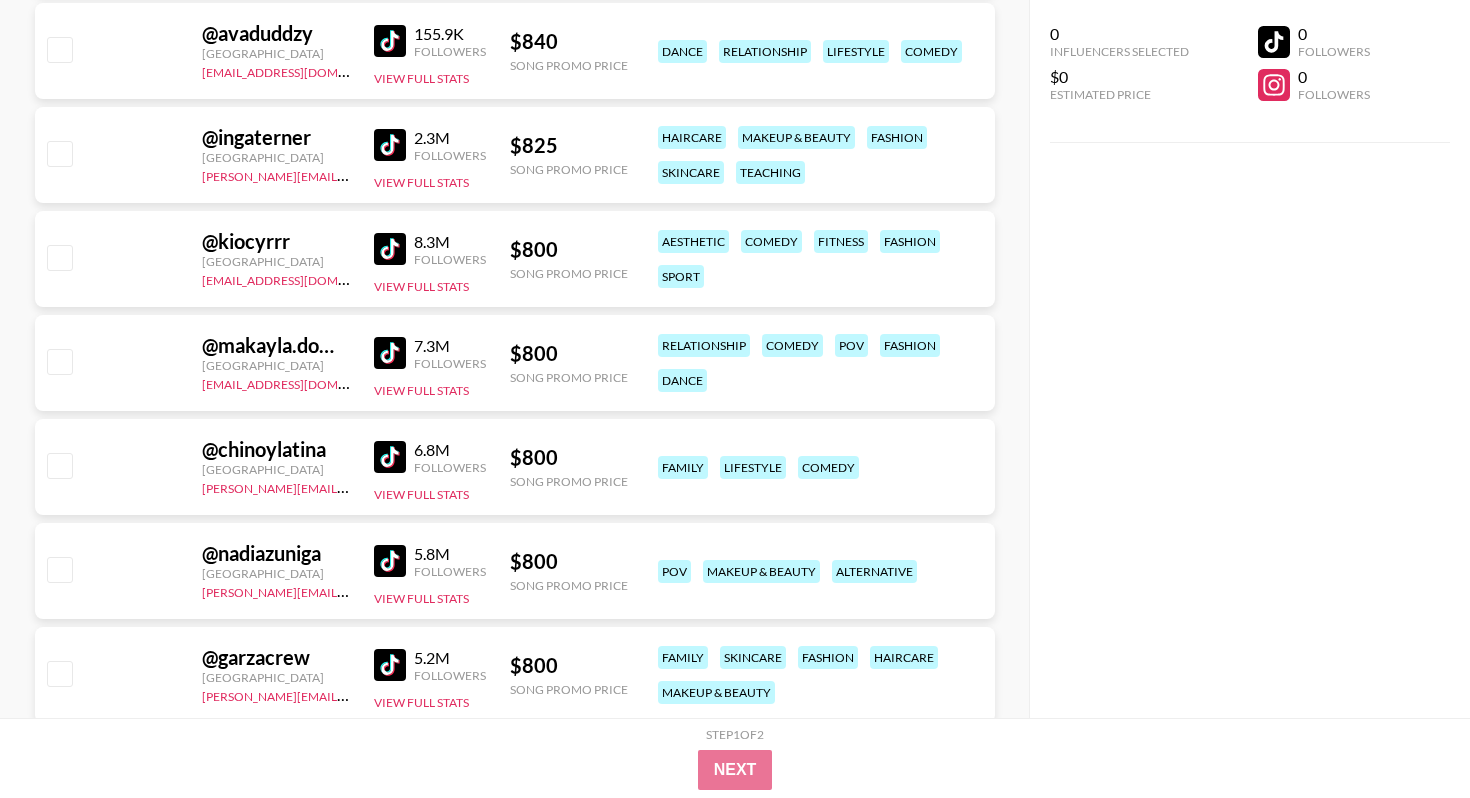 scroll, scrollTop: 11217, scrollLeft: 0, axis: vertical 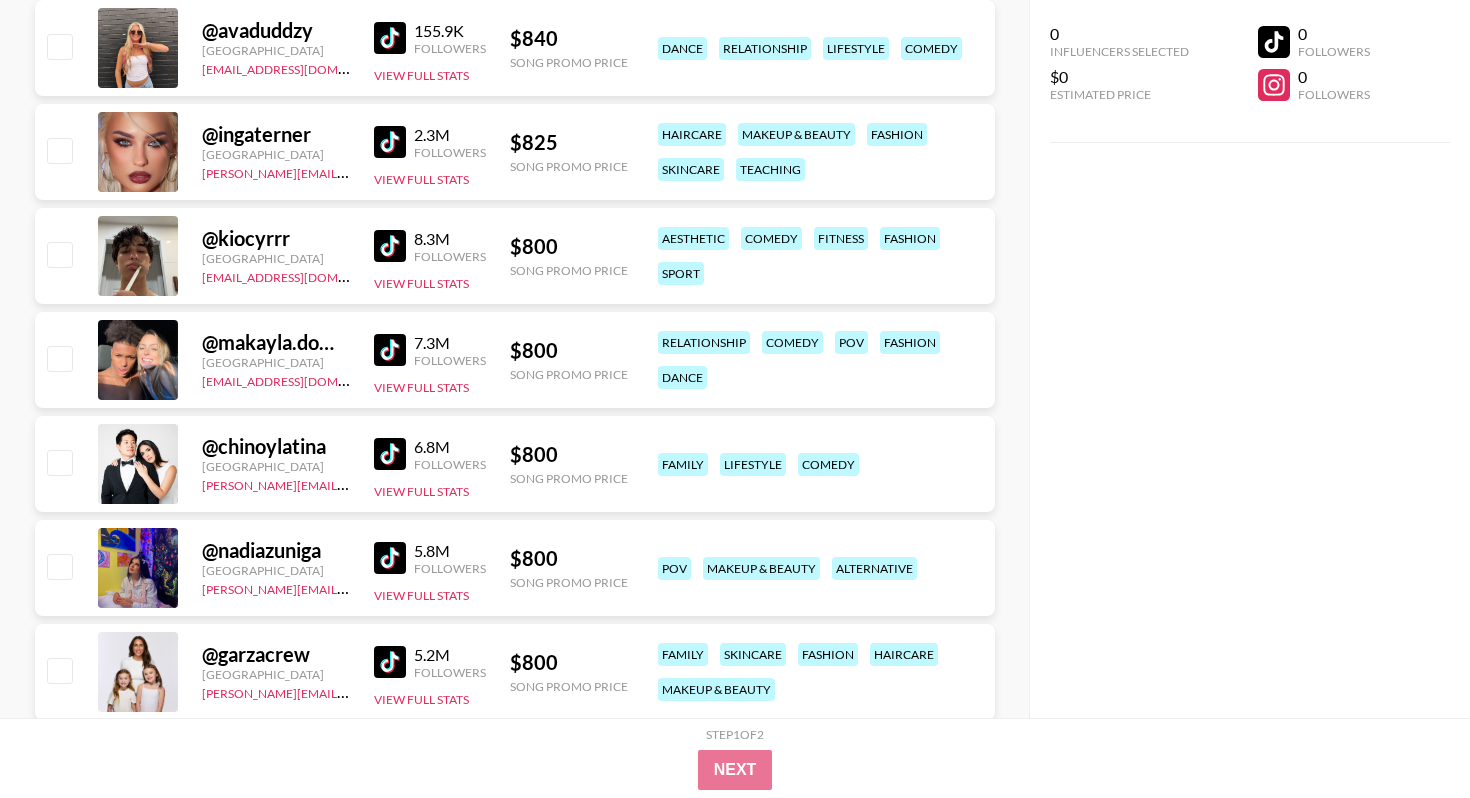 click at bounding box center (390, 246) 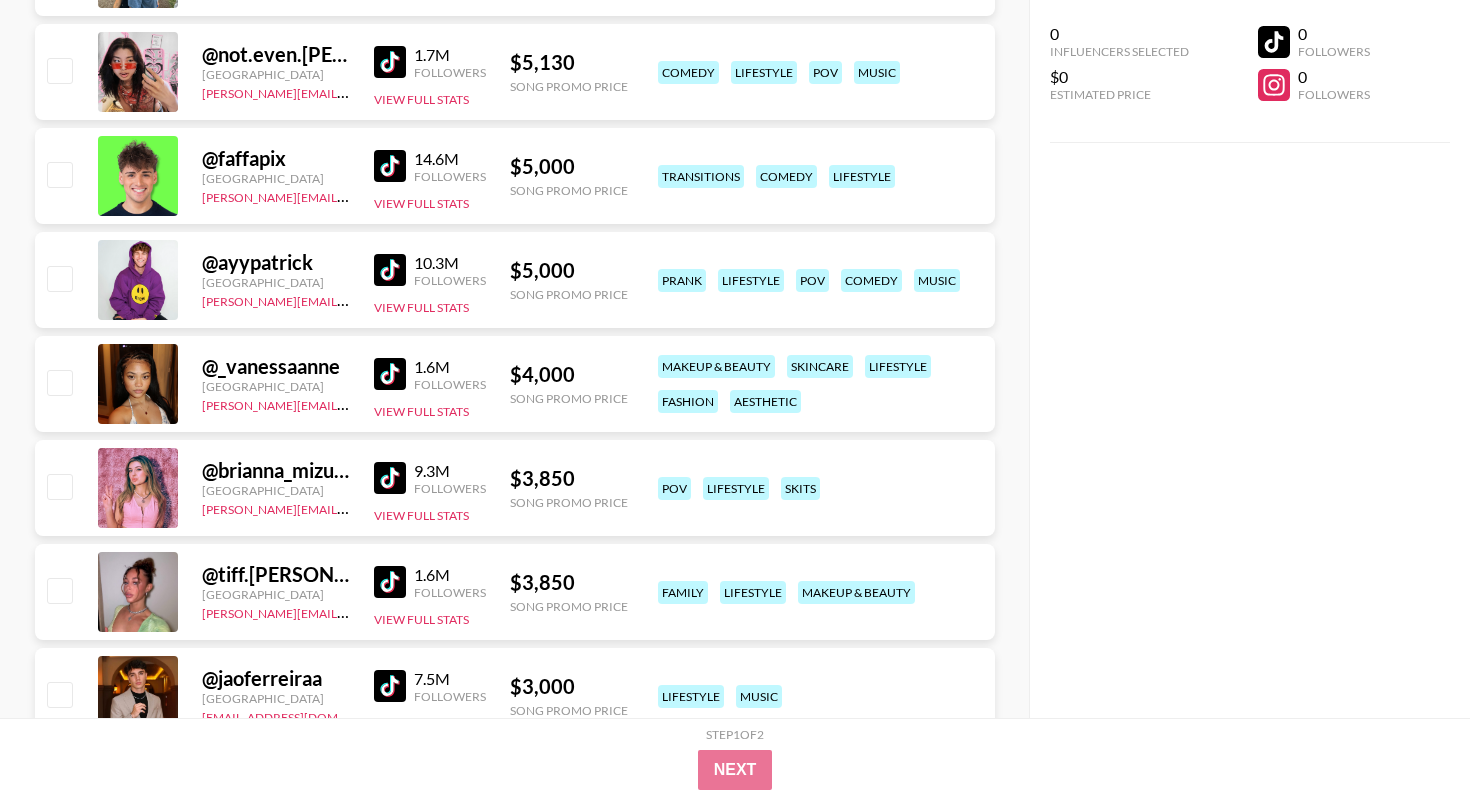 scroll, scrollTop: 0, scrollLeft: 0, axis: both 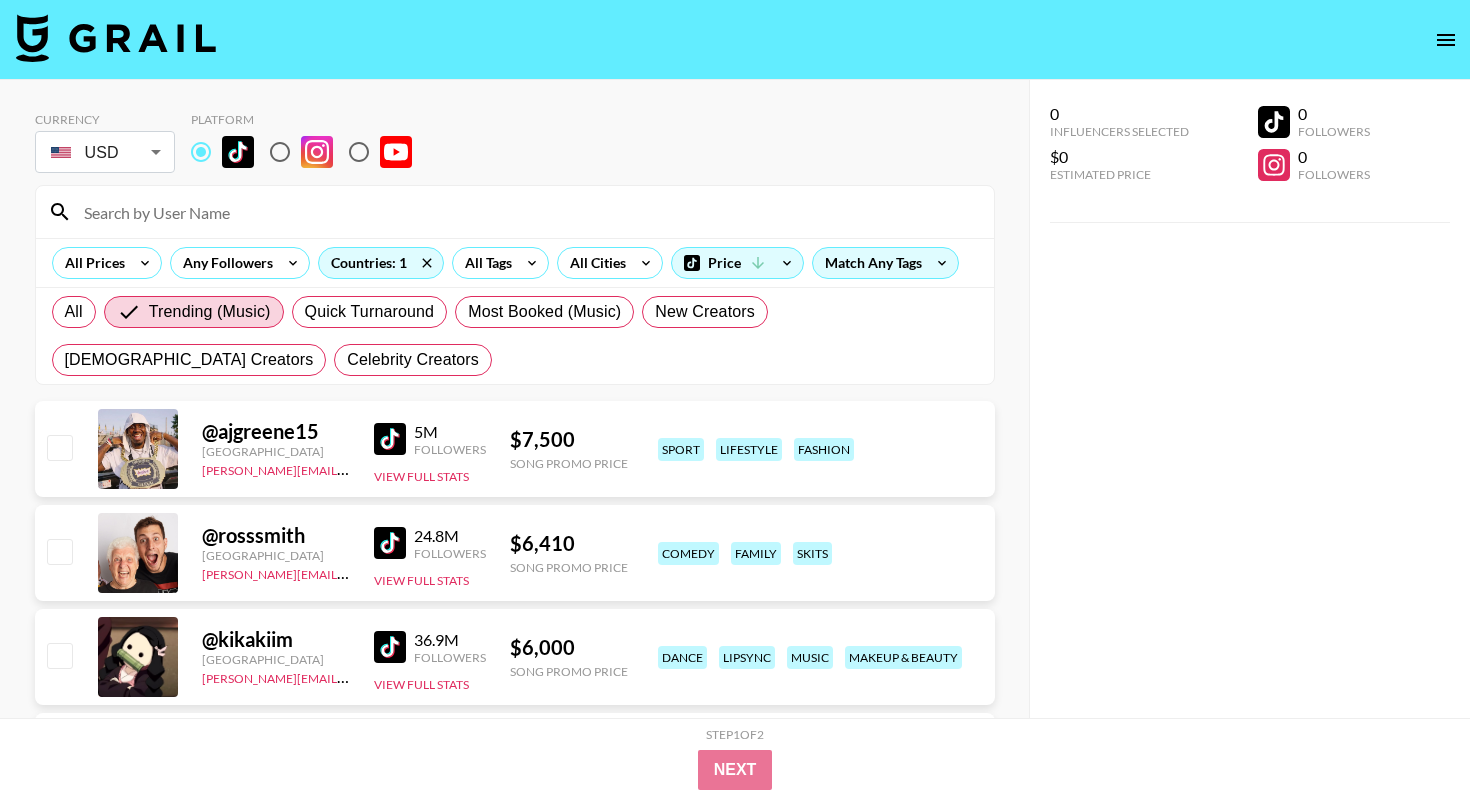 click at bounding box center [527, 212] 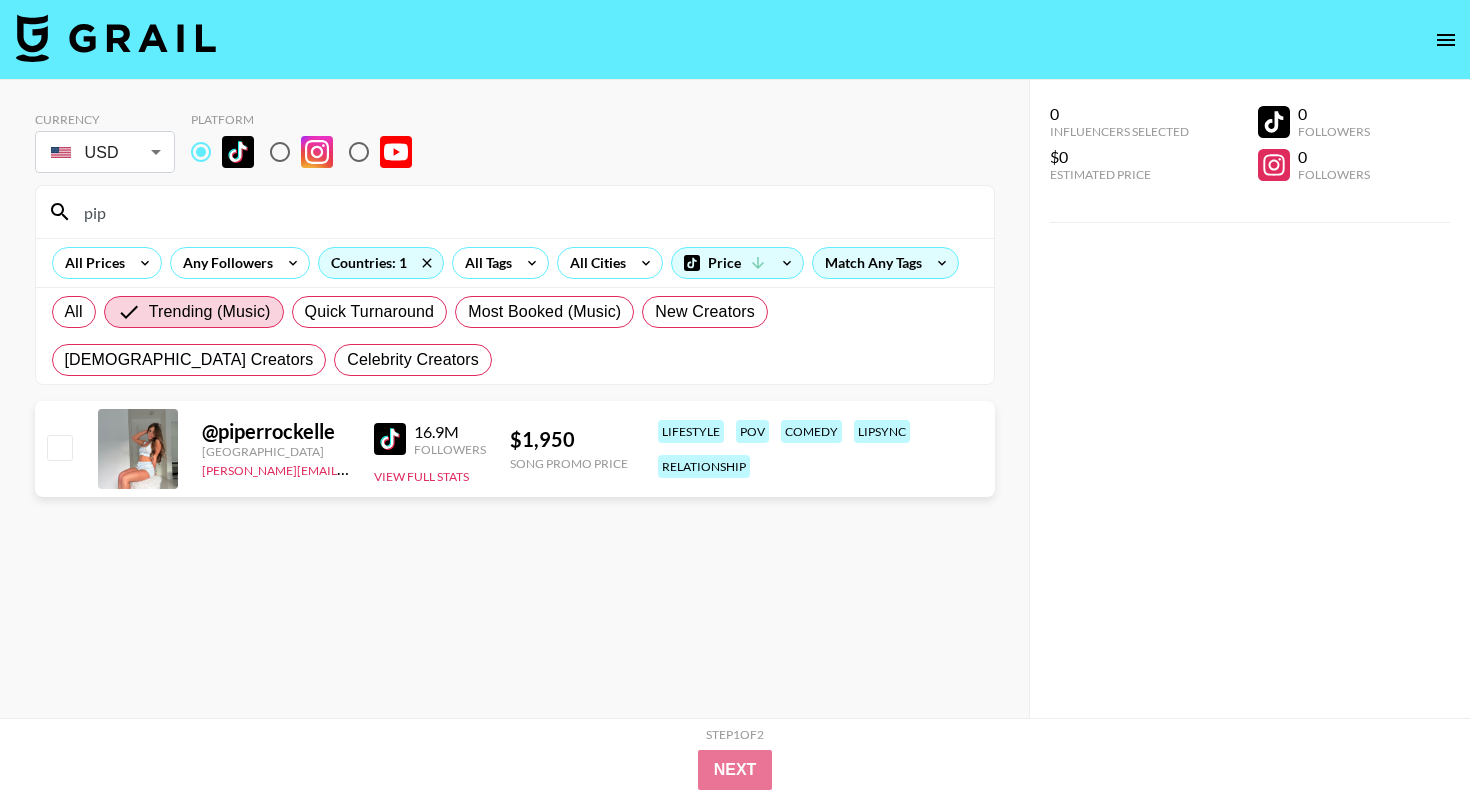 type on "pip" 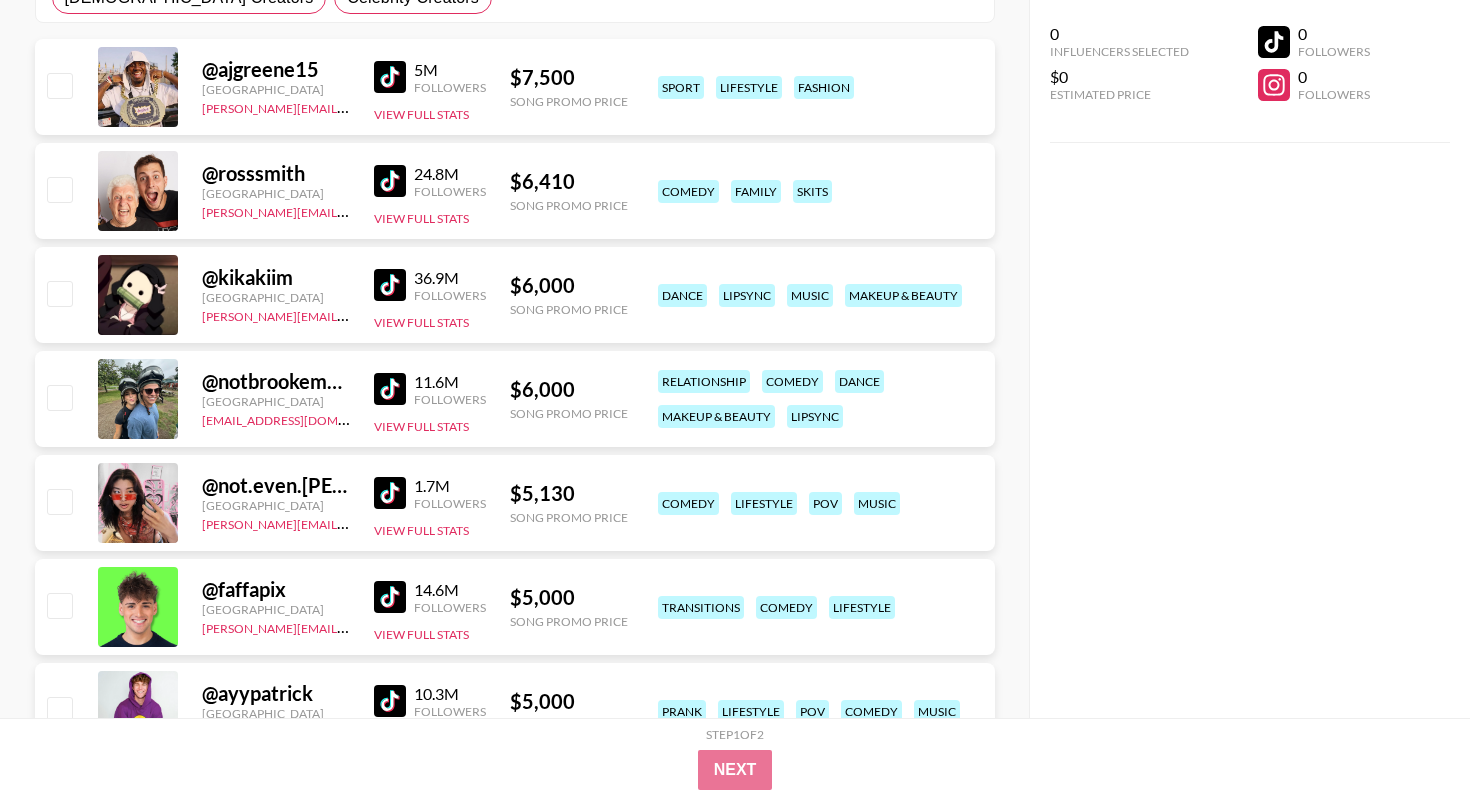 scroll, scrollTop: 0, scrollLeft: 0, axis: both 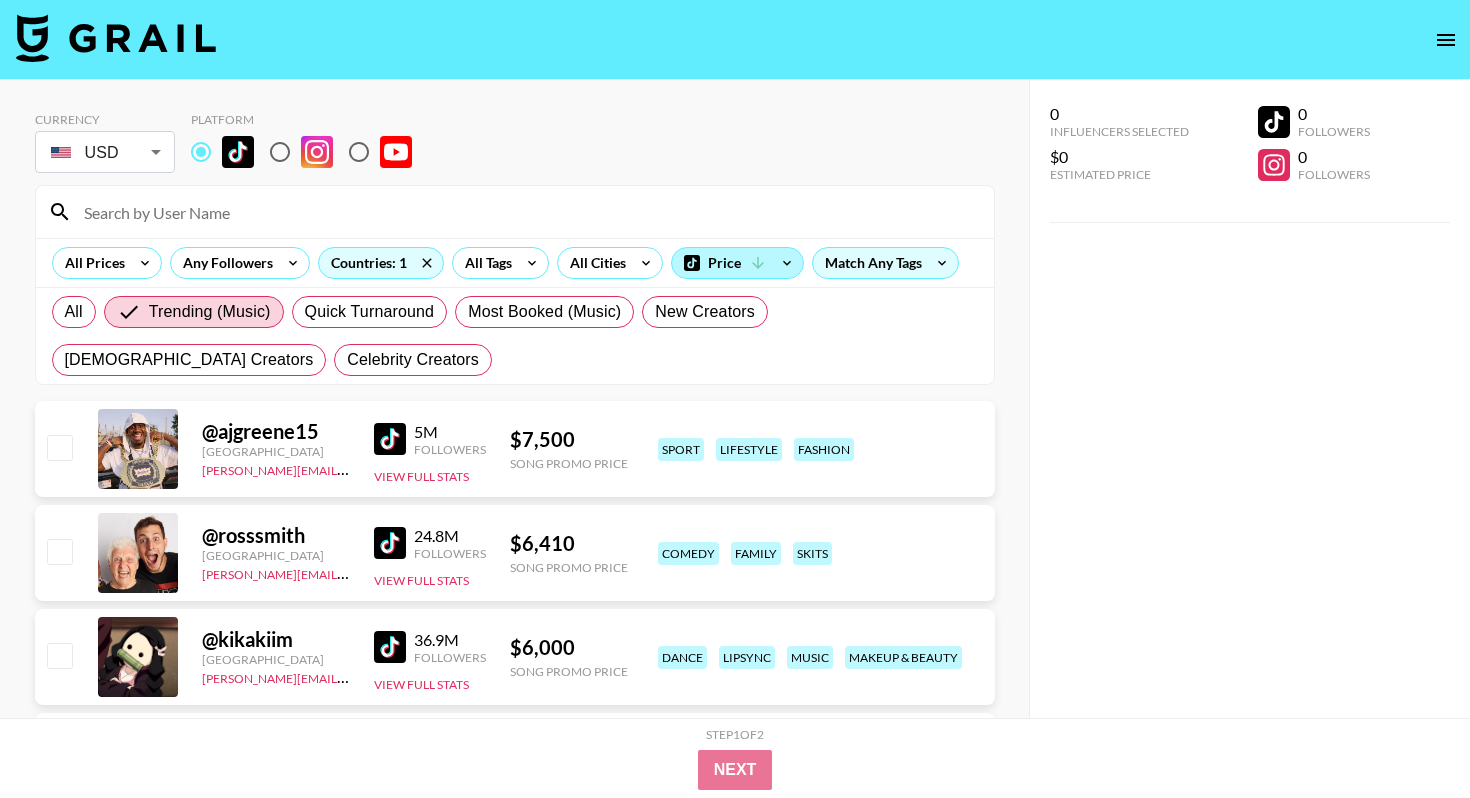 type 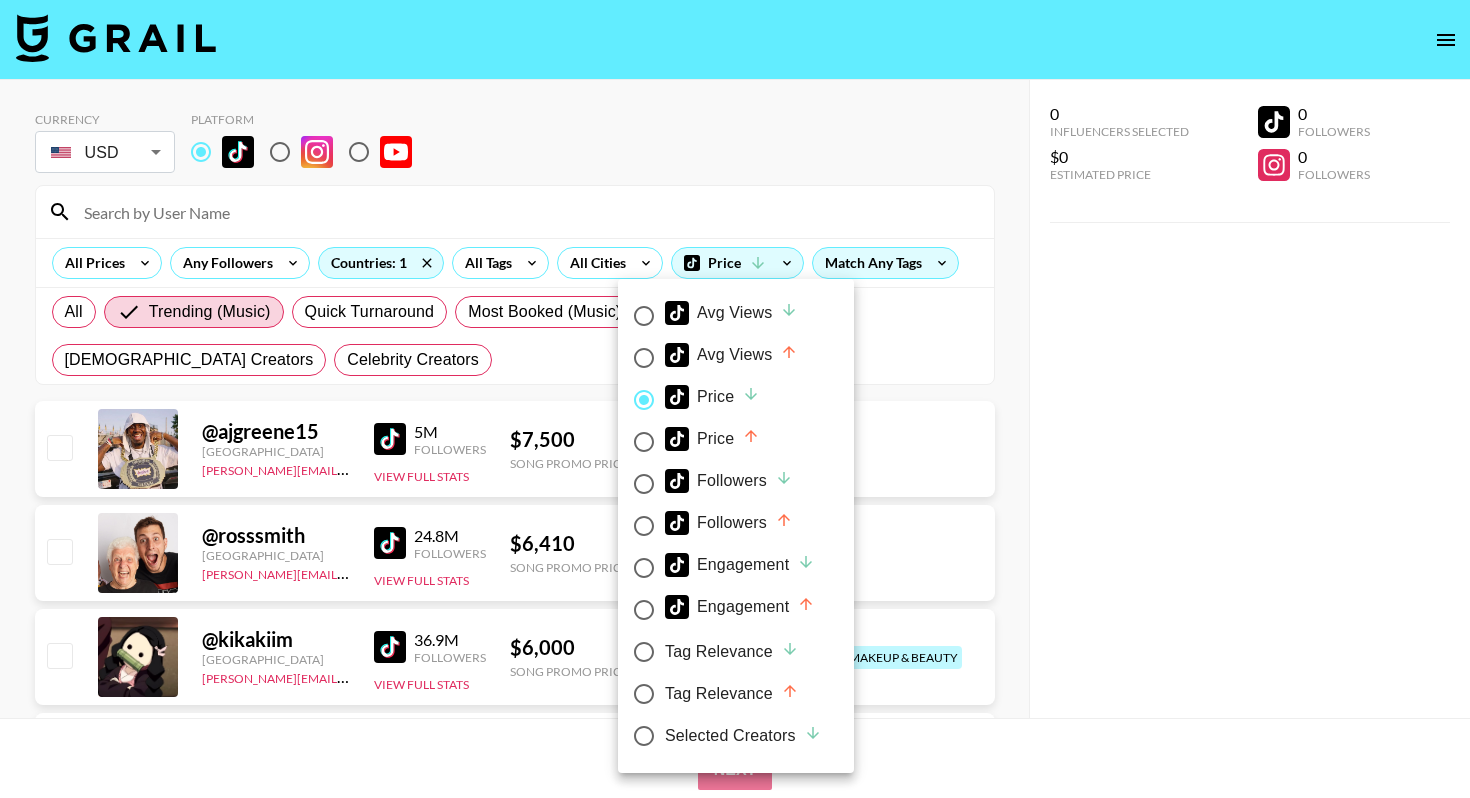 click on "Price" at bounding box center (644, 442) 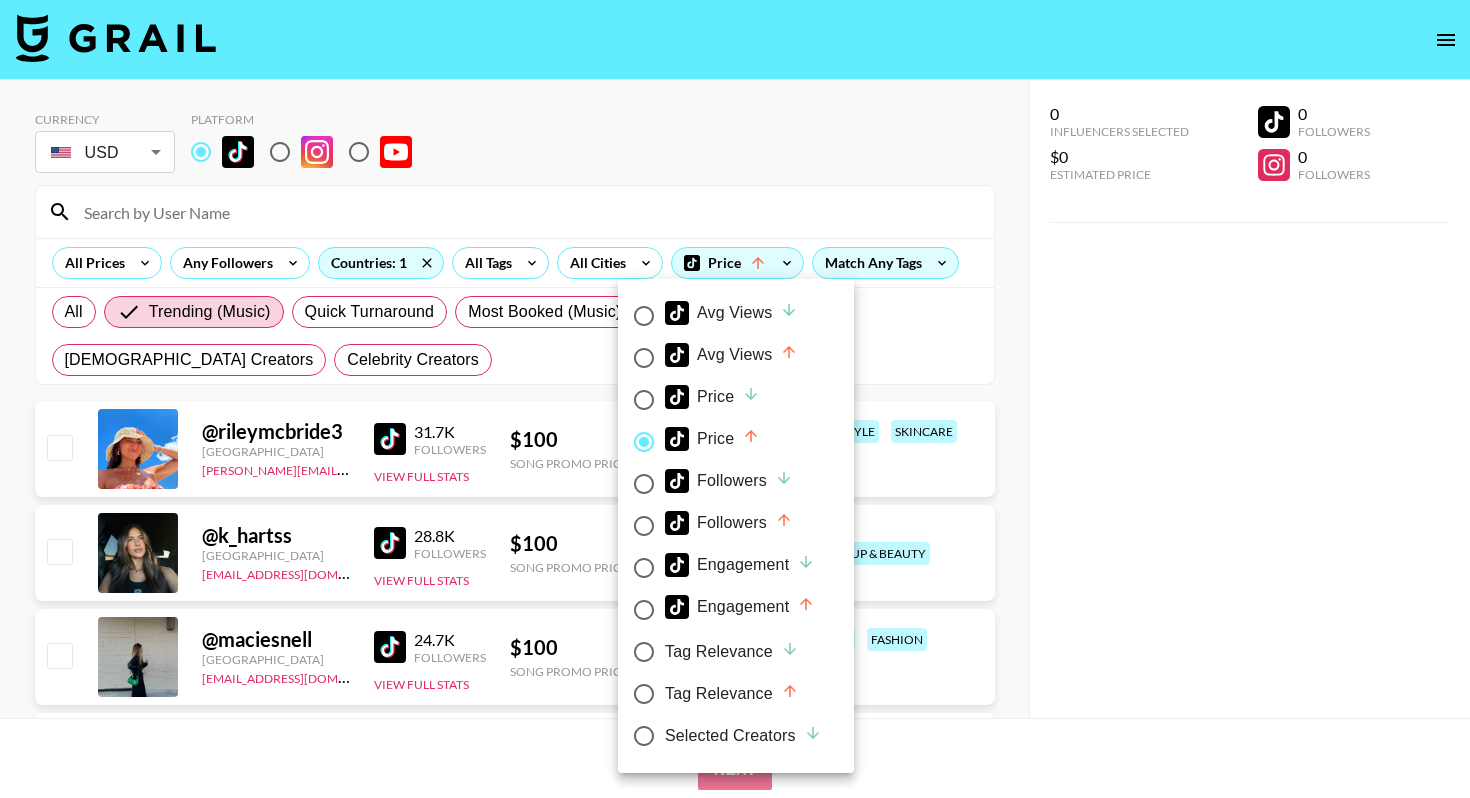 click at bounding box center [735, 399] 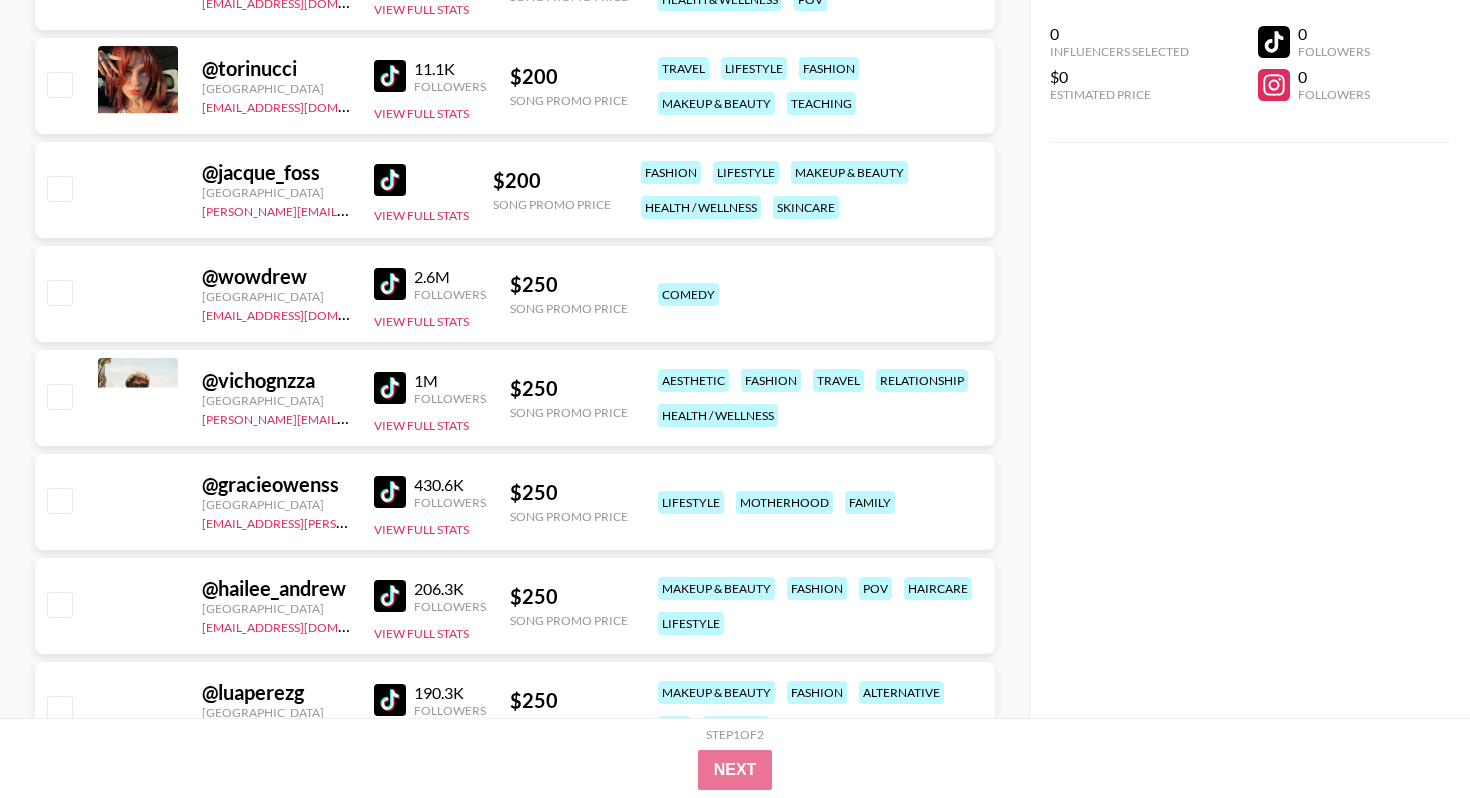 scroll, scrollTop: 4155, scrollLeft: 0, axis: vertical 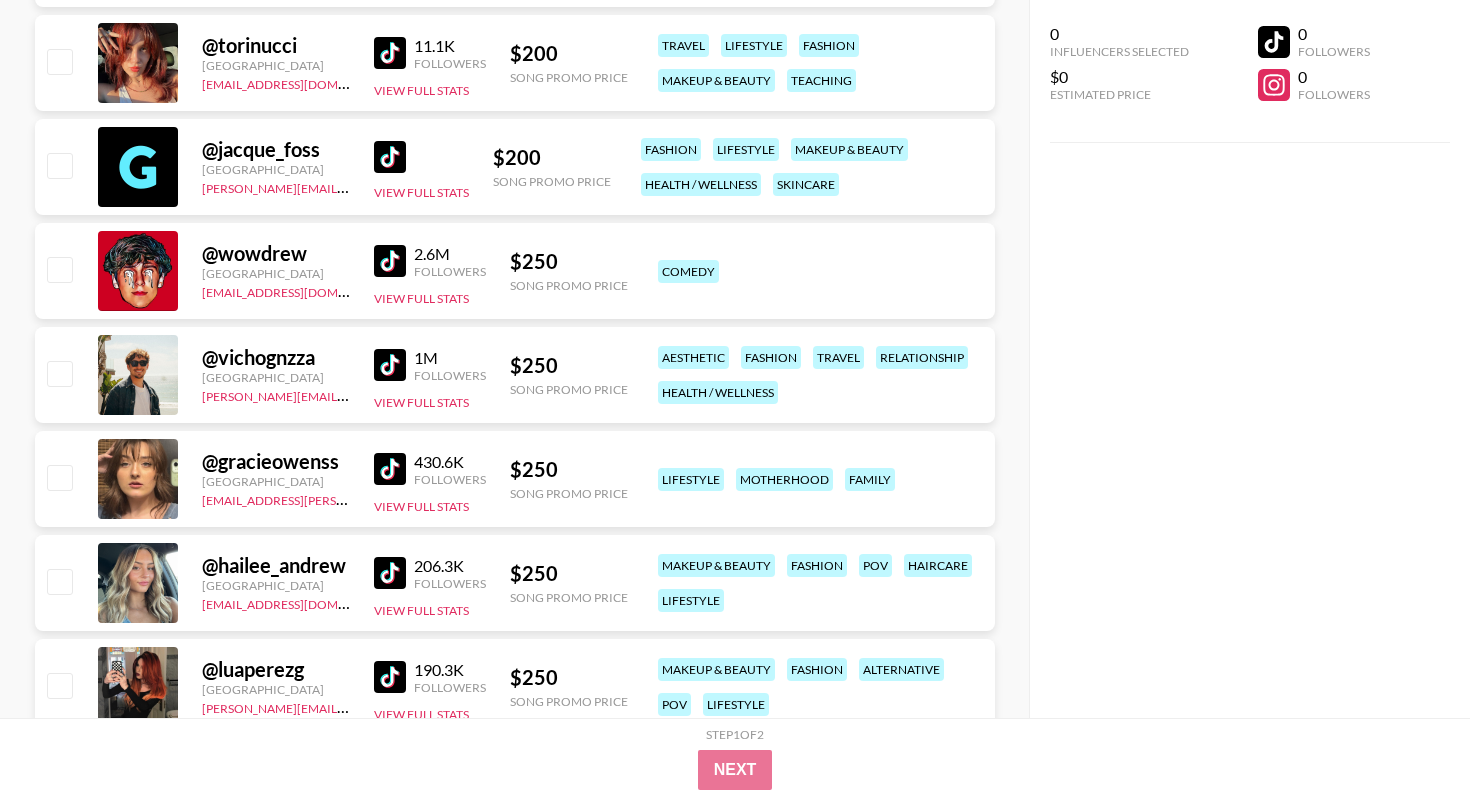 click at bounding box center [390, 261] 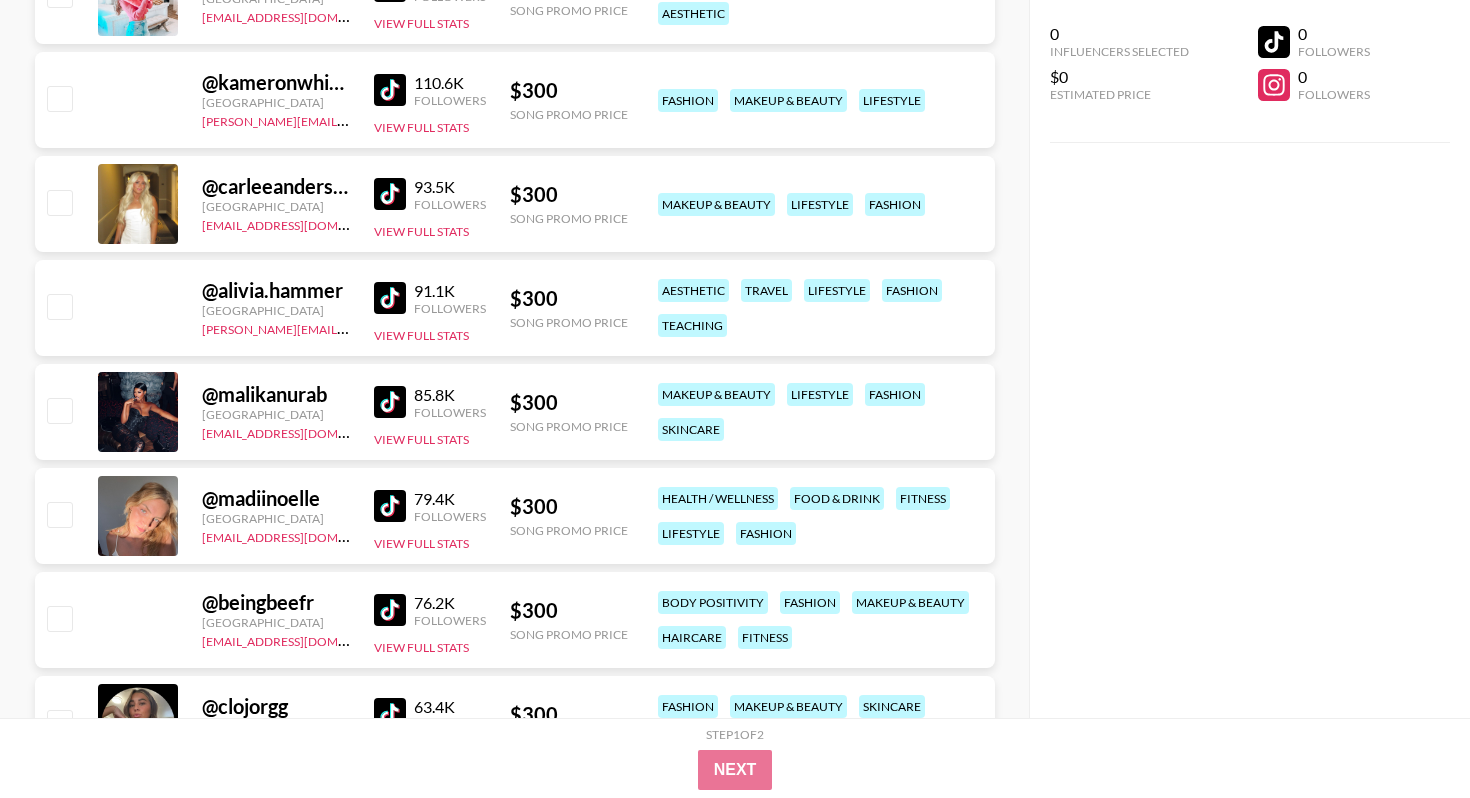 scroll, scrollTop: 9947, scrollLeft: 0, axis: vertical 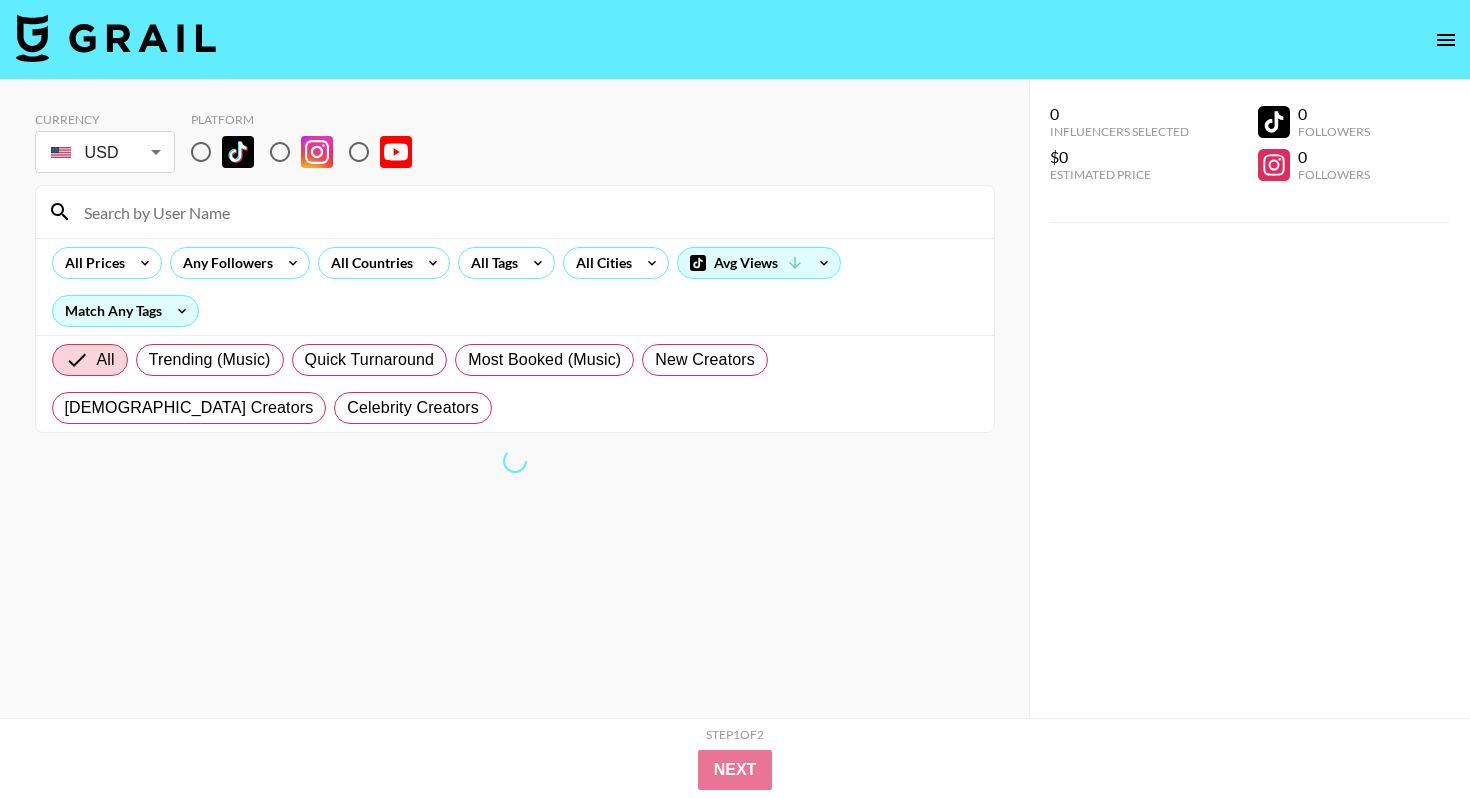click at bounding box center [527, 212] 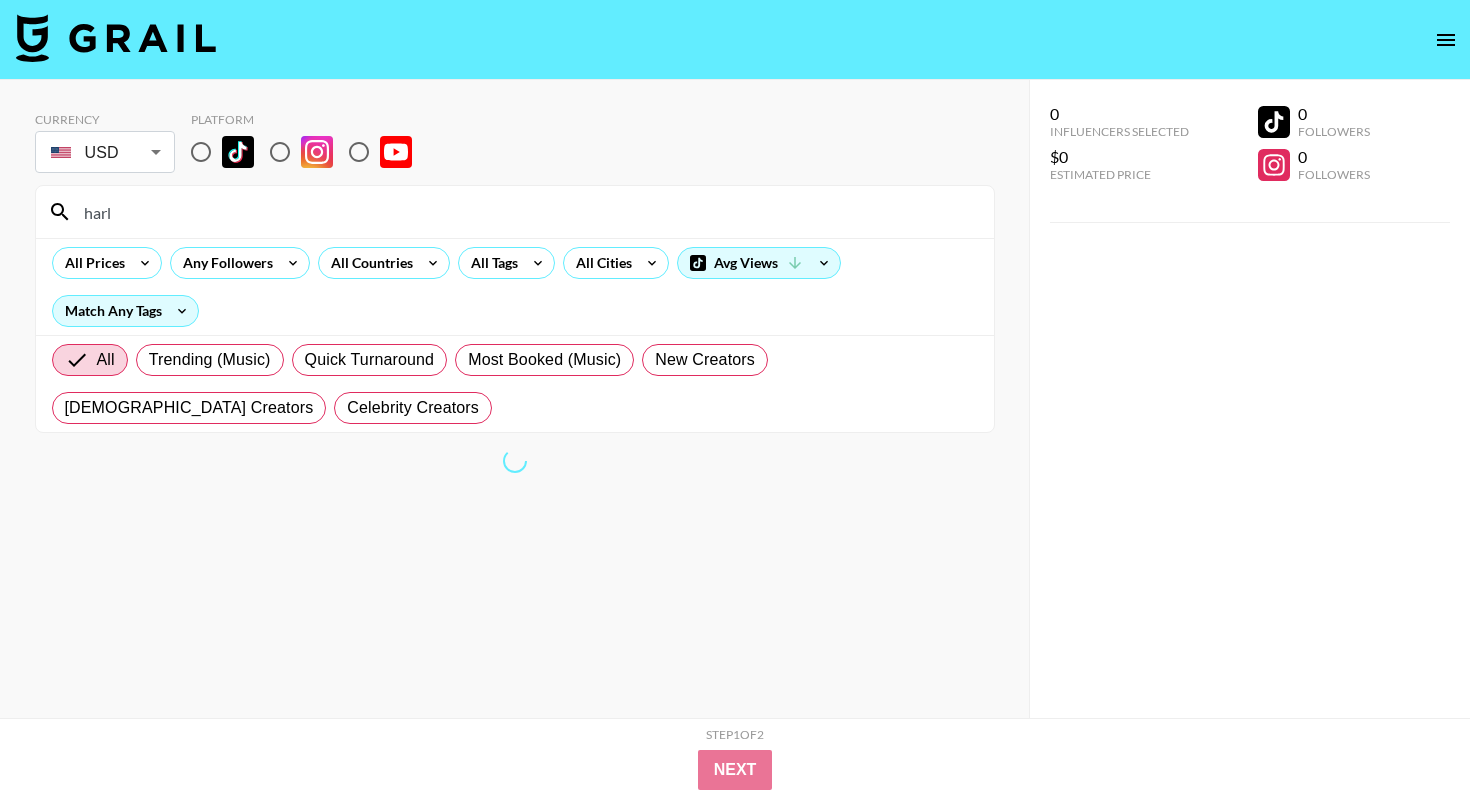 type on "harl" 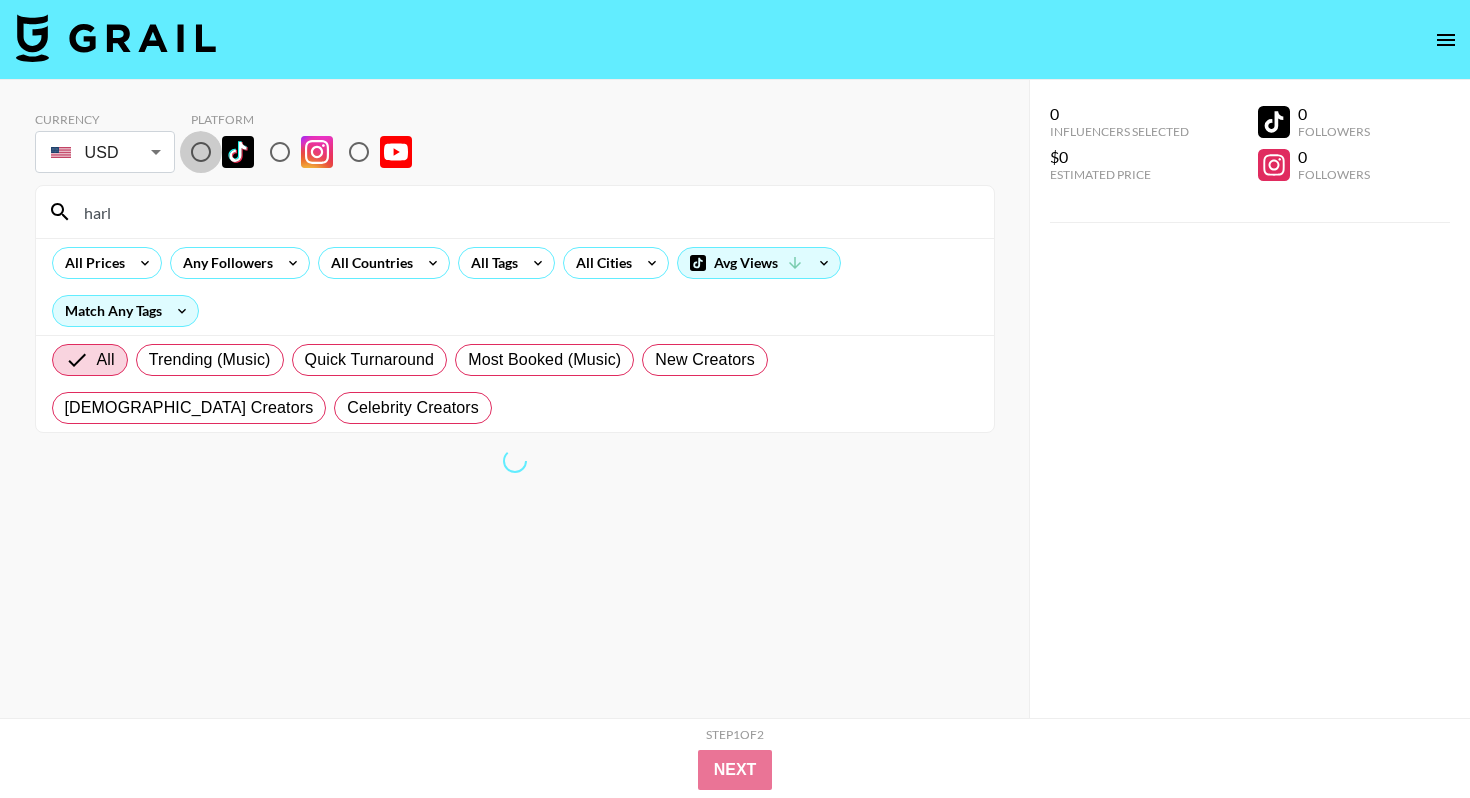 click at bounding box center (201, 152) 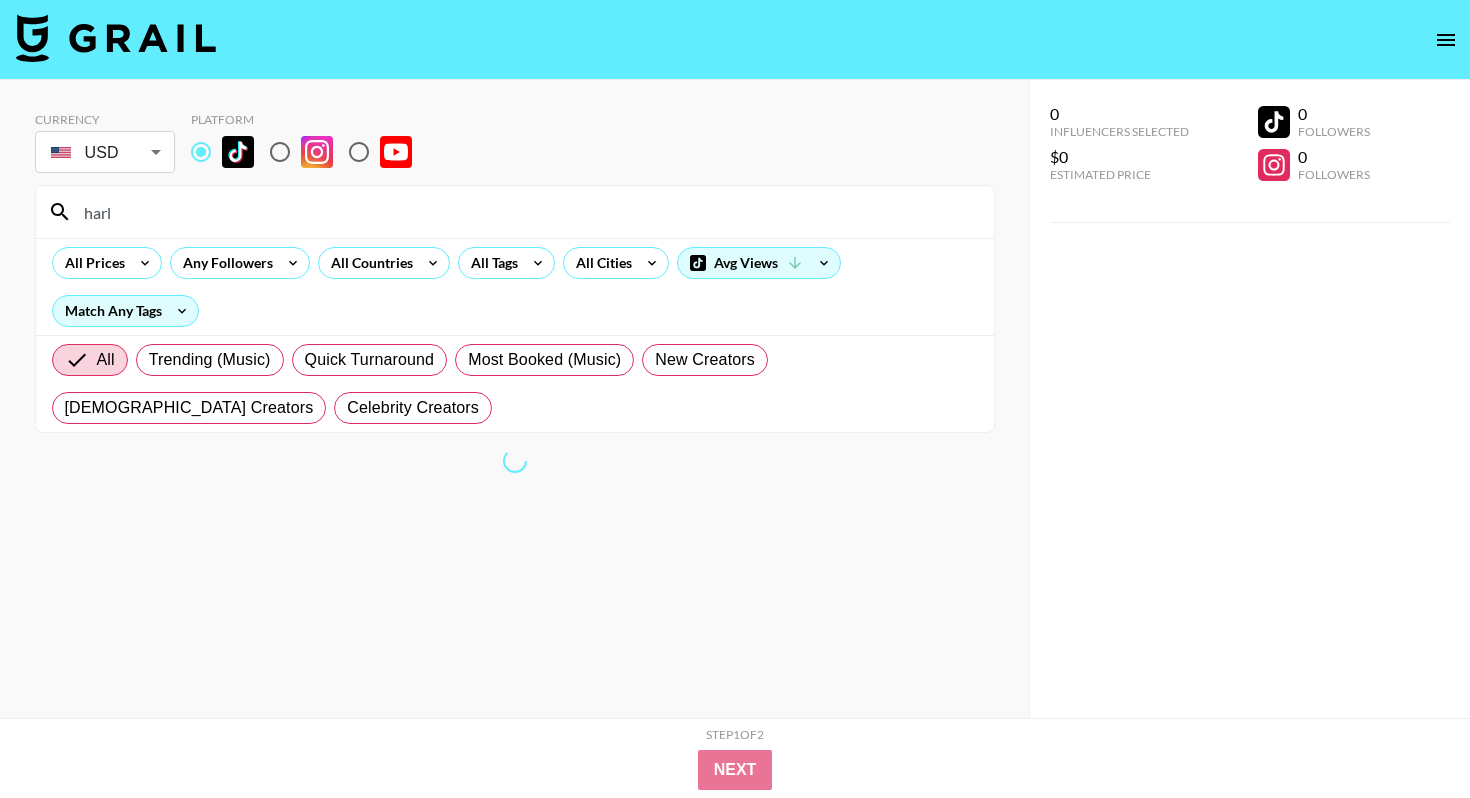 click on "harl" at bounding box center [527, 212] 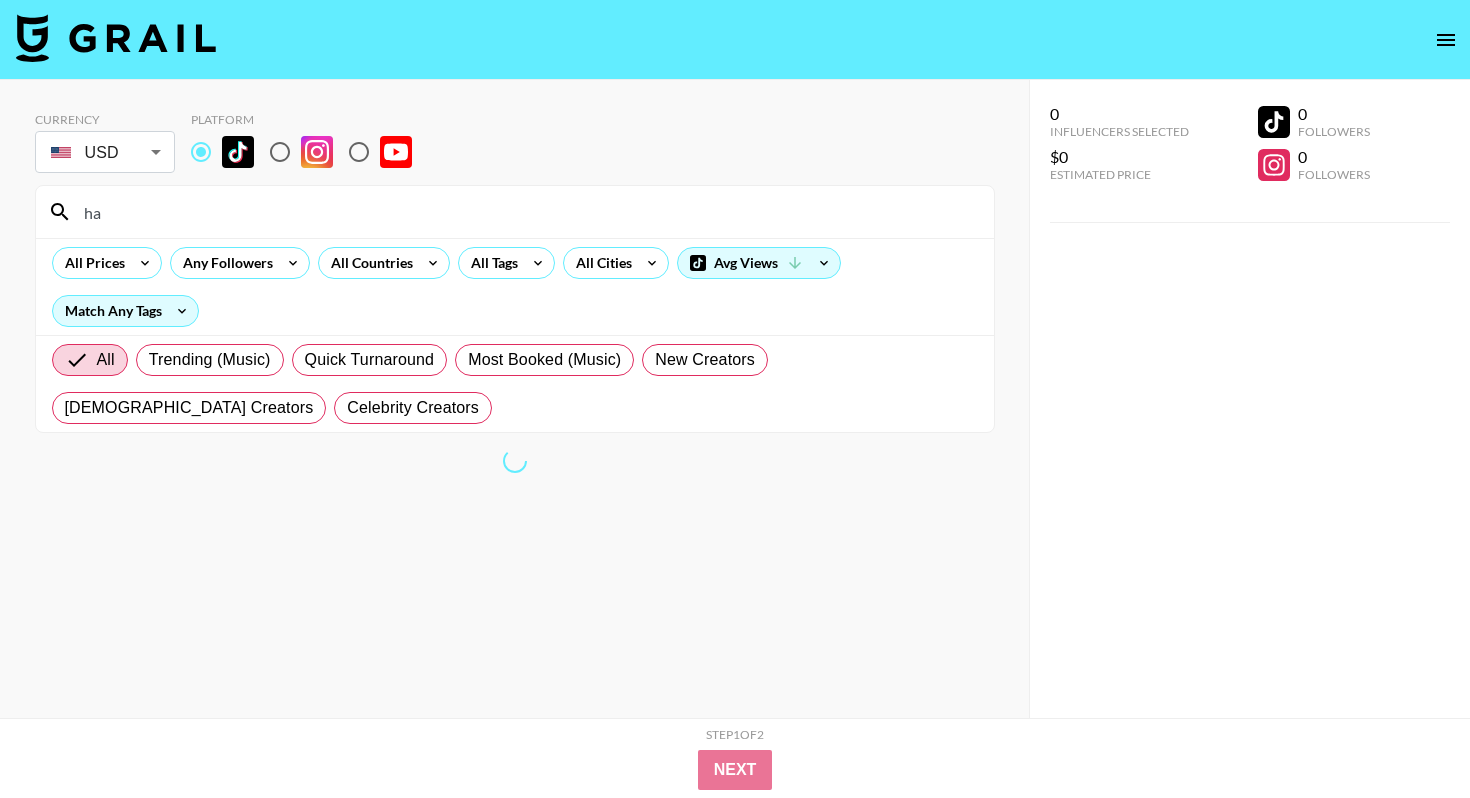 type on "h" 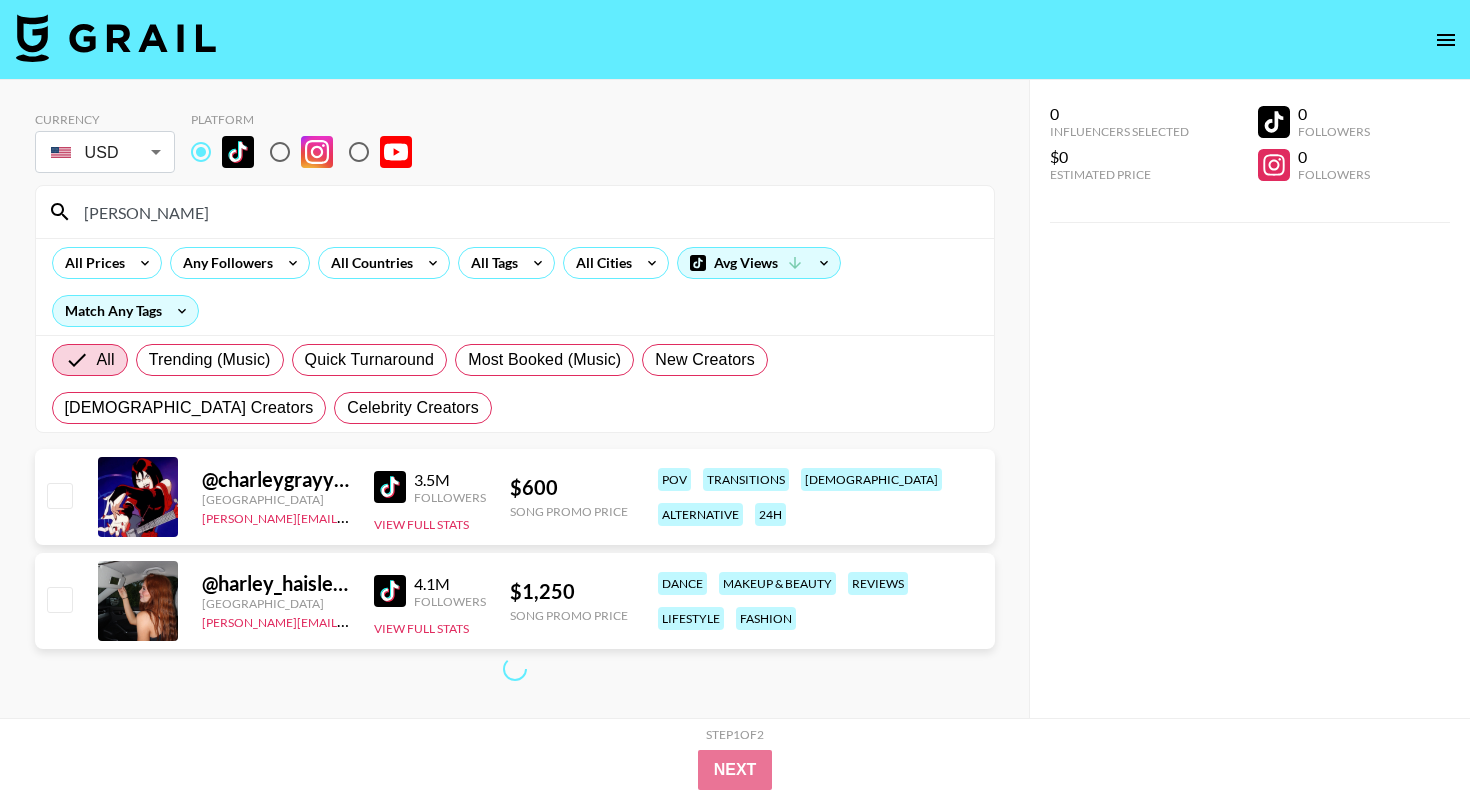 type on "[PERSON_NAME]" 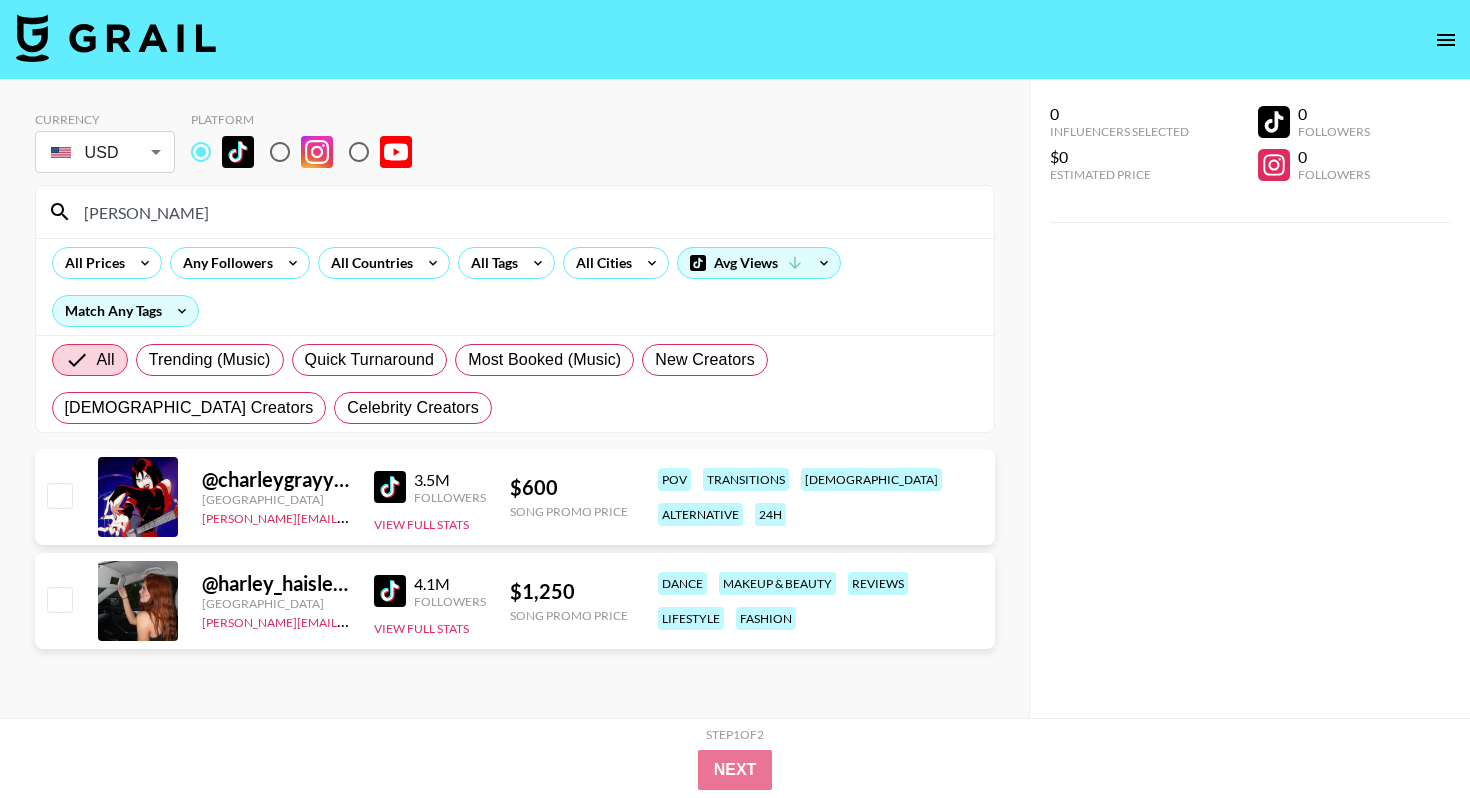 click on "[PERSON_NAME]" at bounding box center (527, 212) 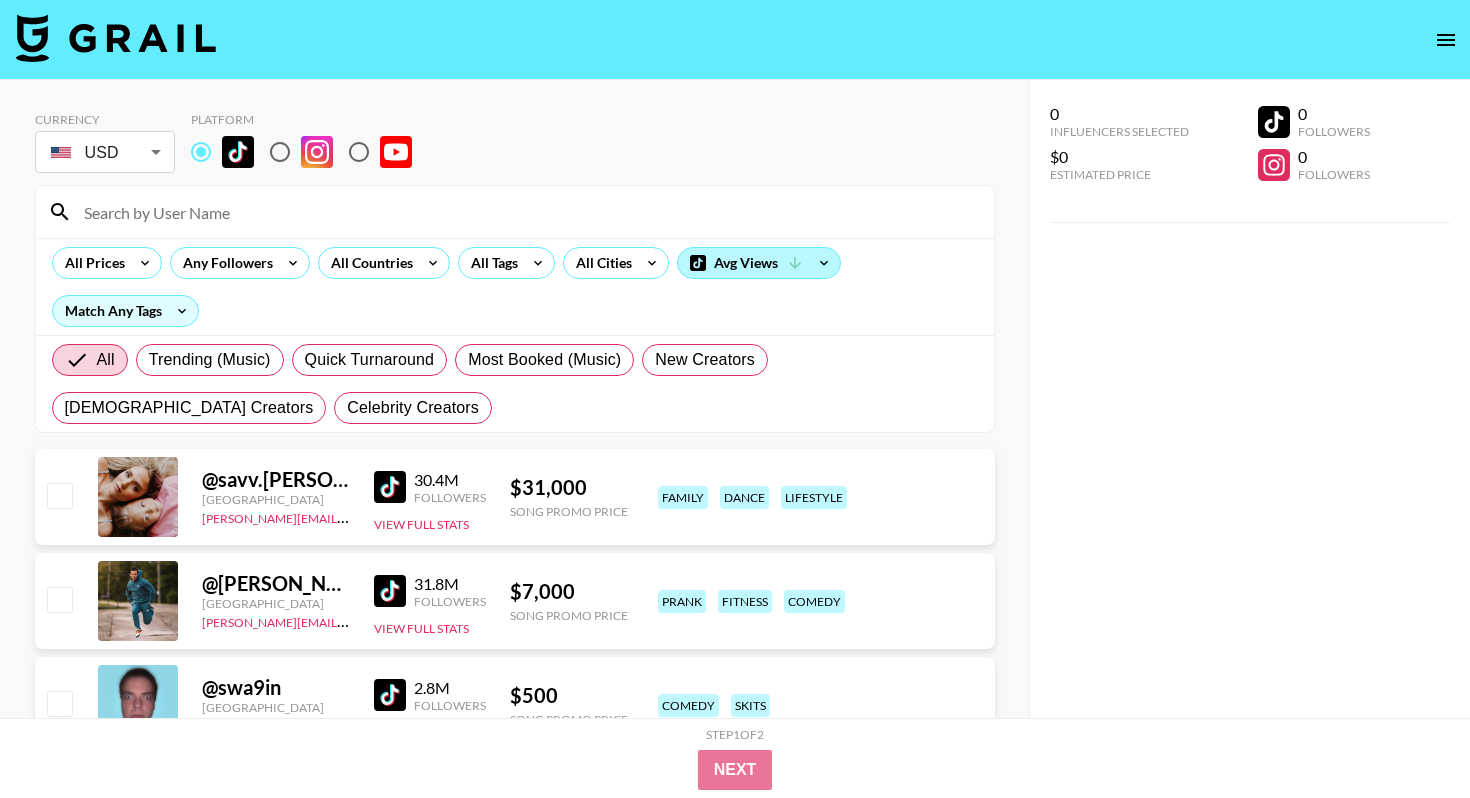 type 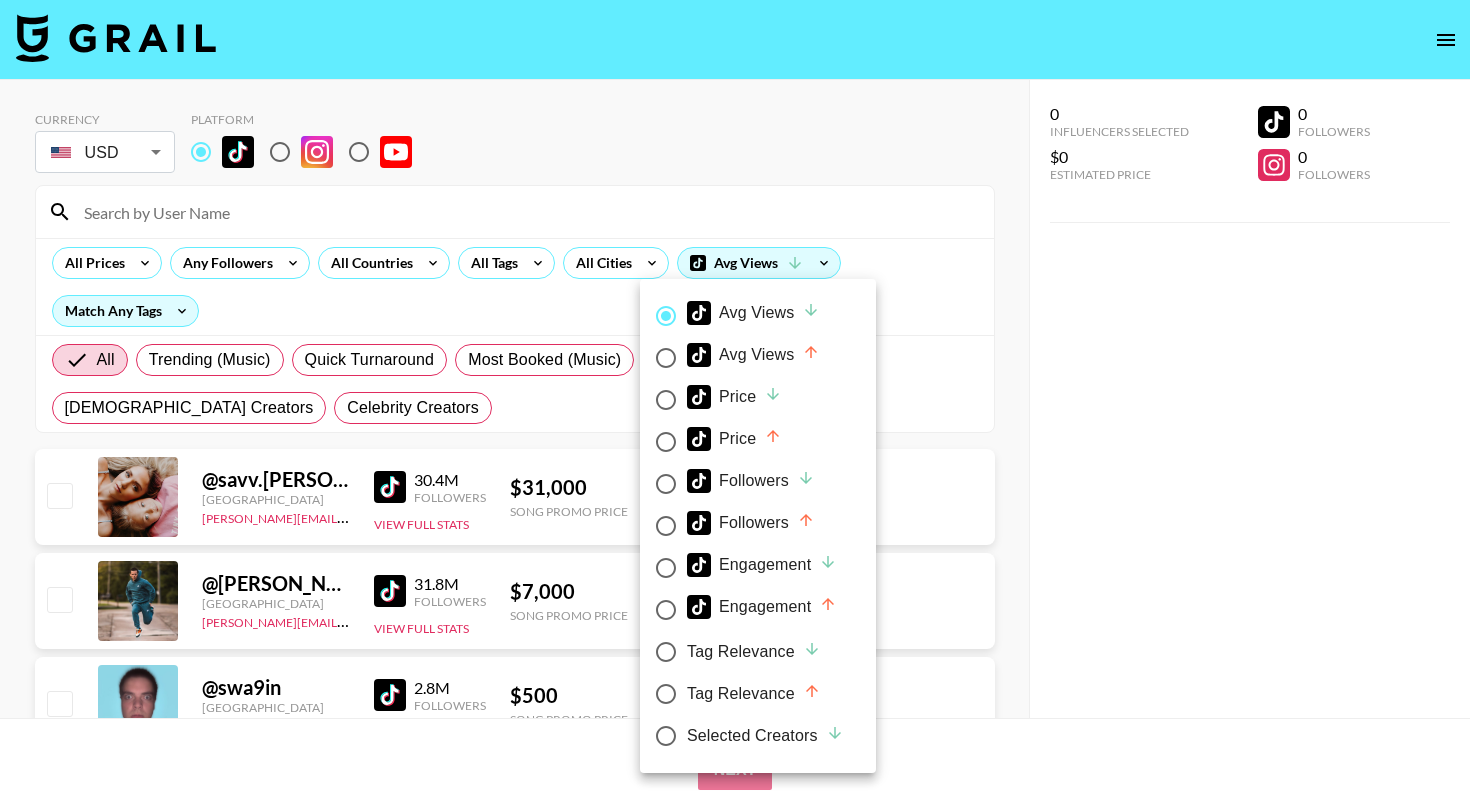click on "Price" at bounding box center [734, 397] 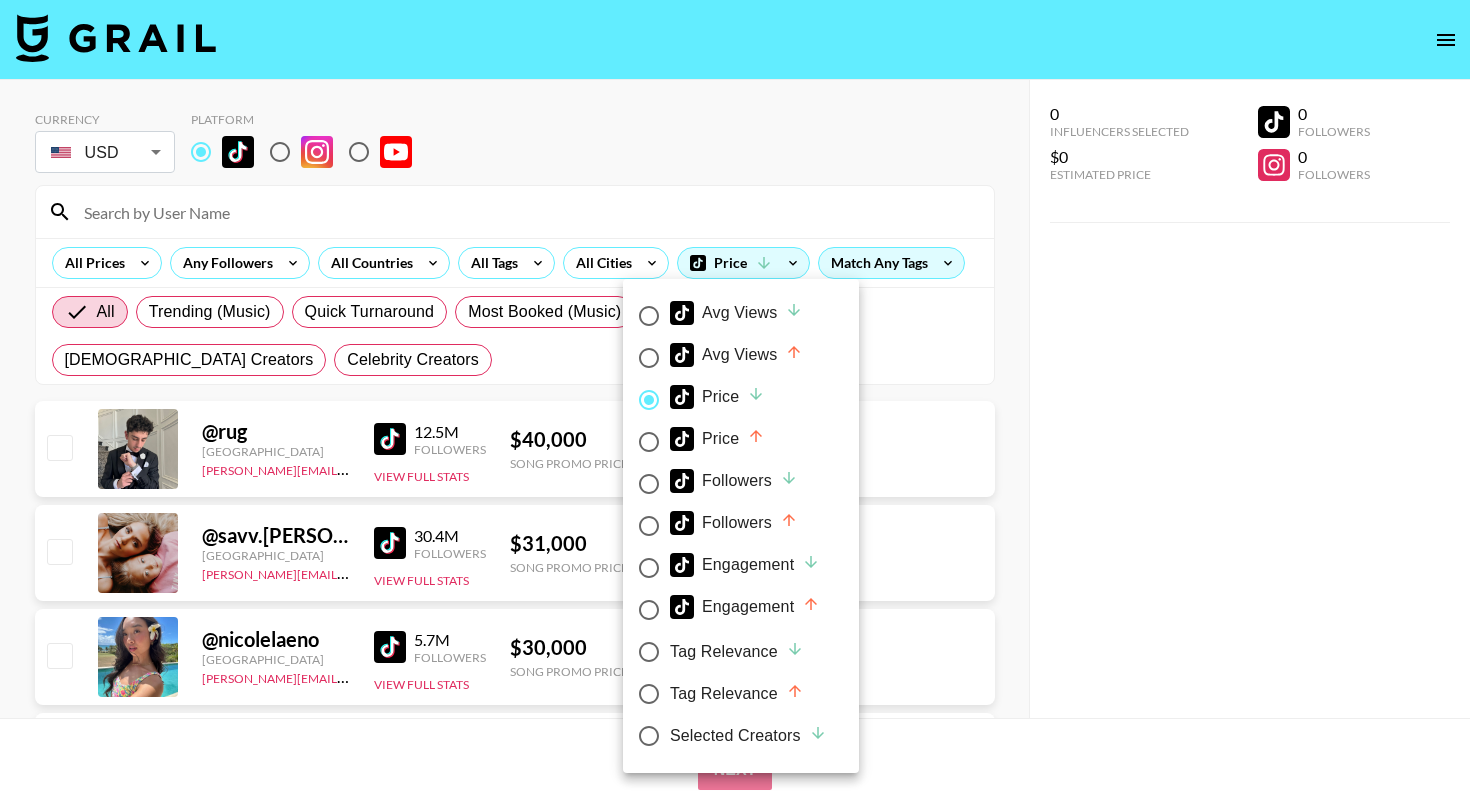 click at bounding box center (735, 399) 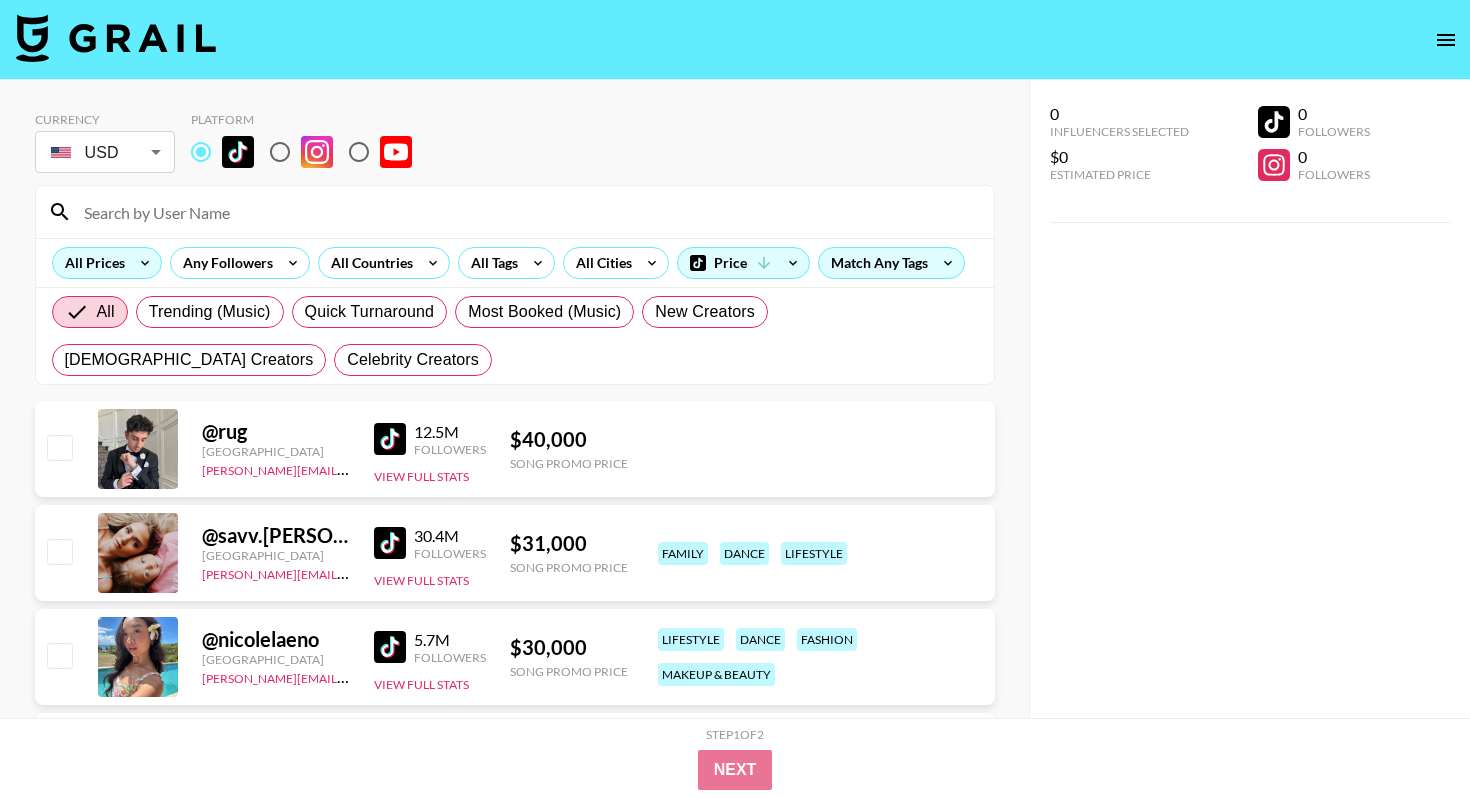 click 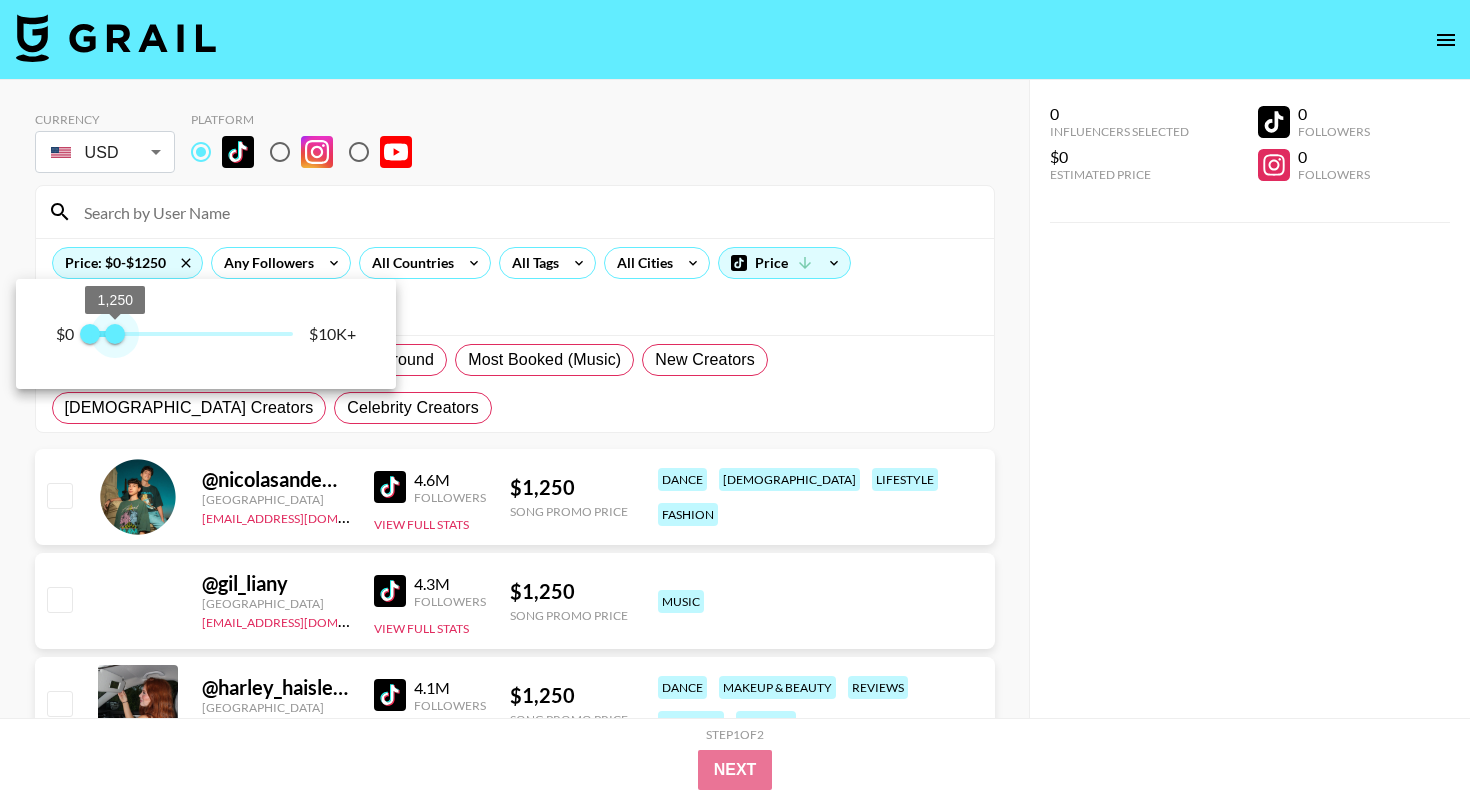 type on "1000" 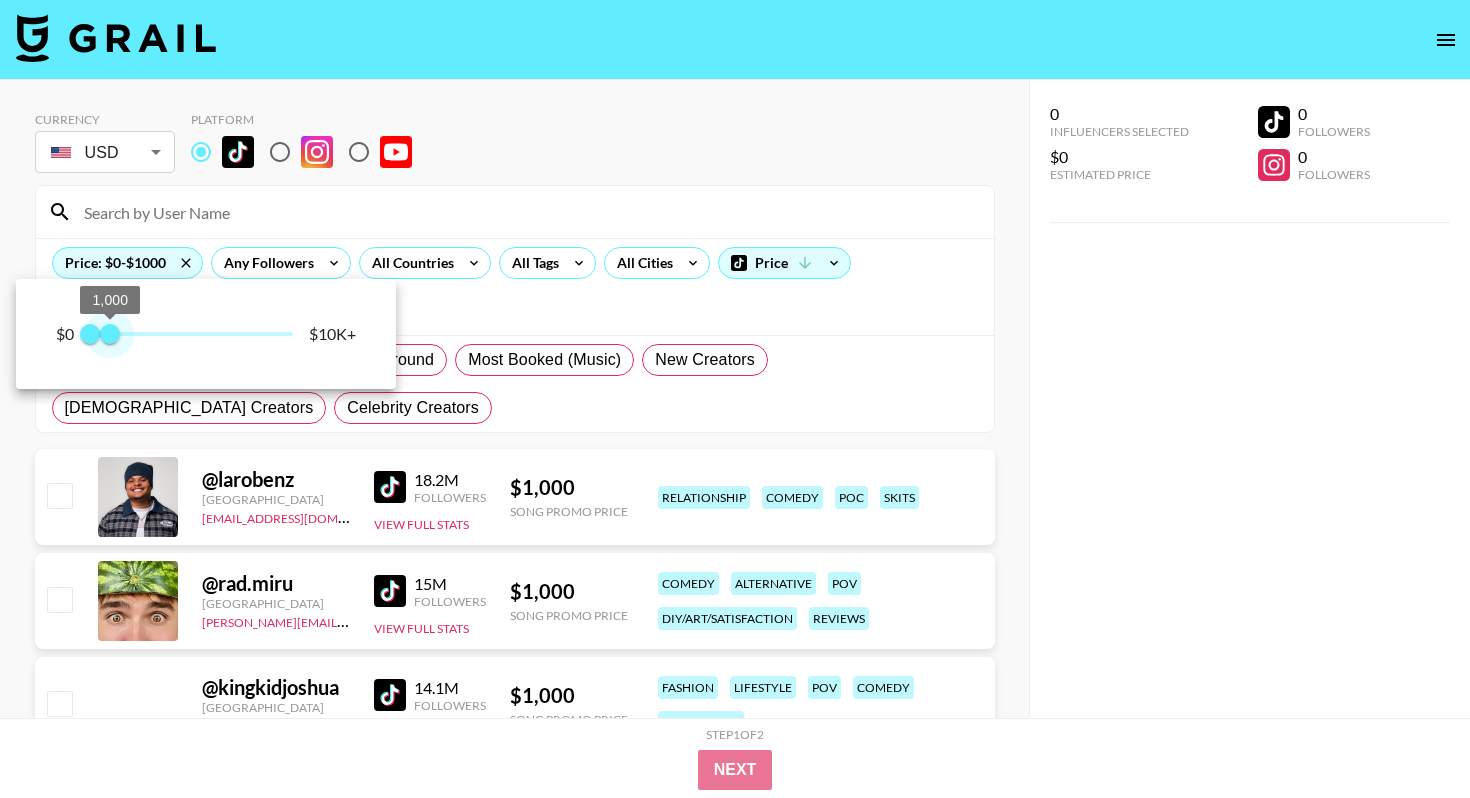 drag, startPoint x: 300, startPoint y: 333, endPoint x: 111, endPoint y: 332, distance: 189.00264 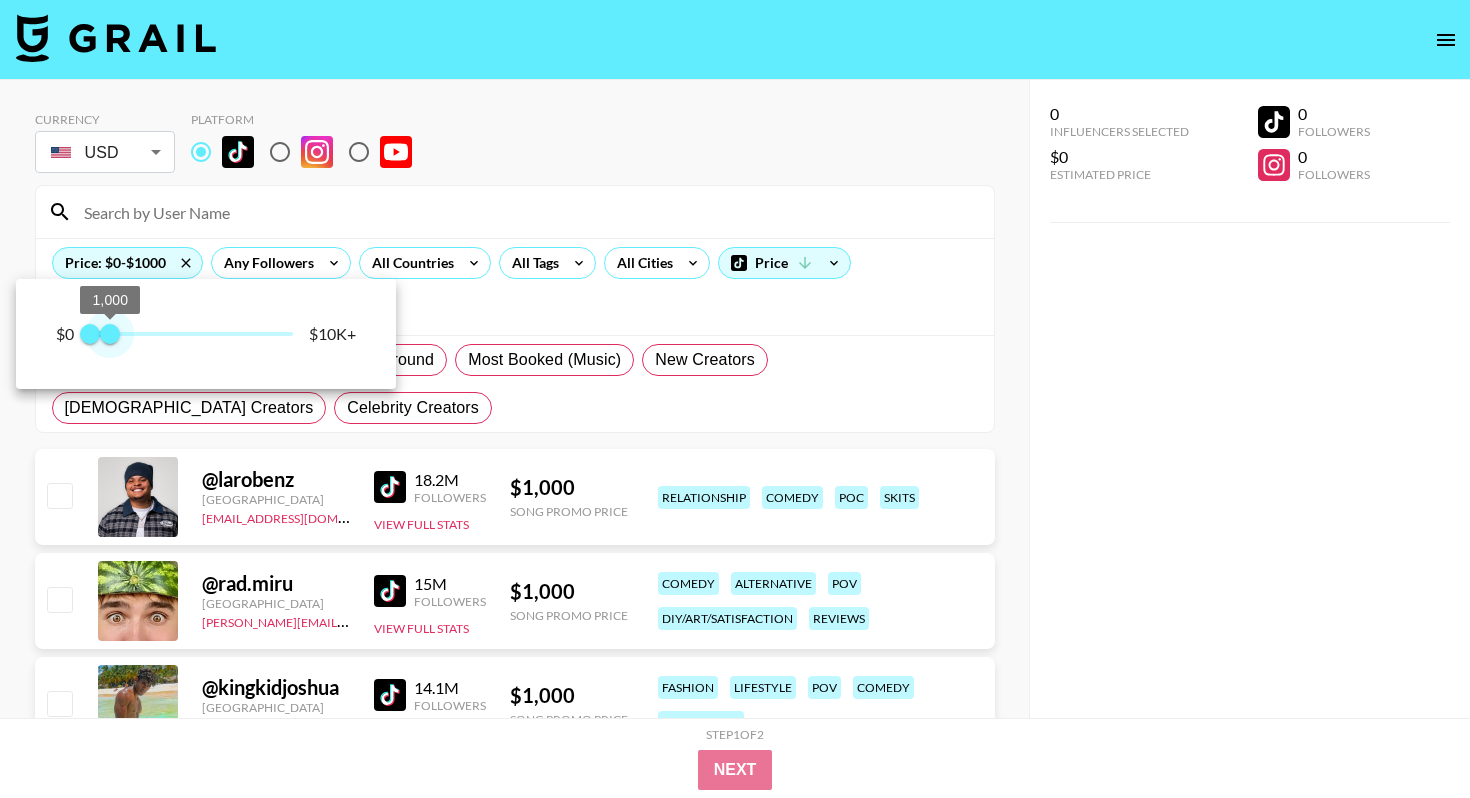 click on "1,000" at bounding box center (110, 334) 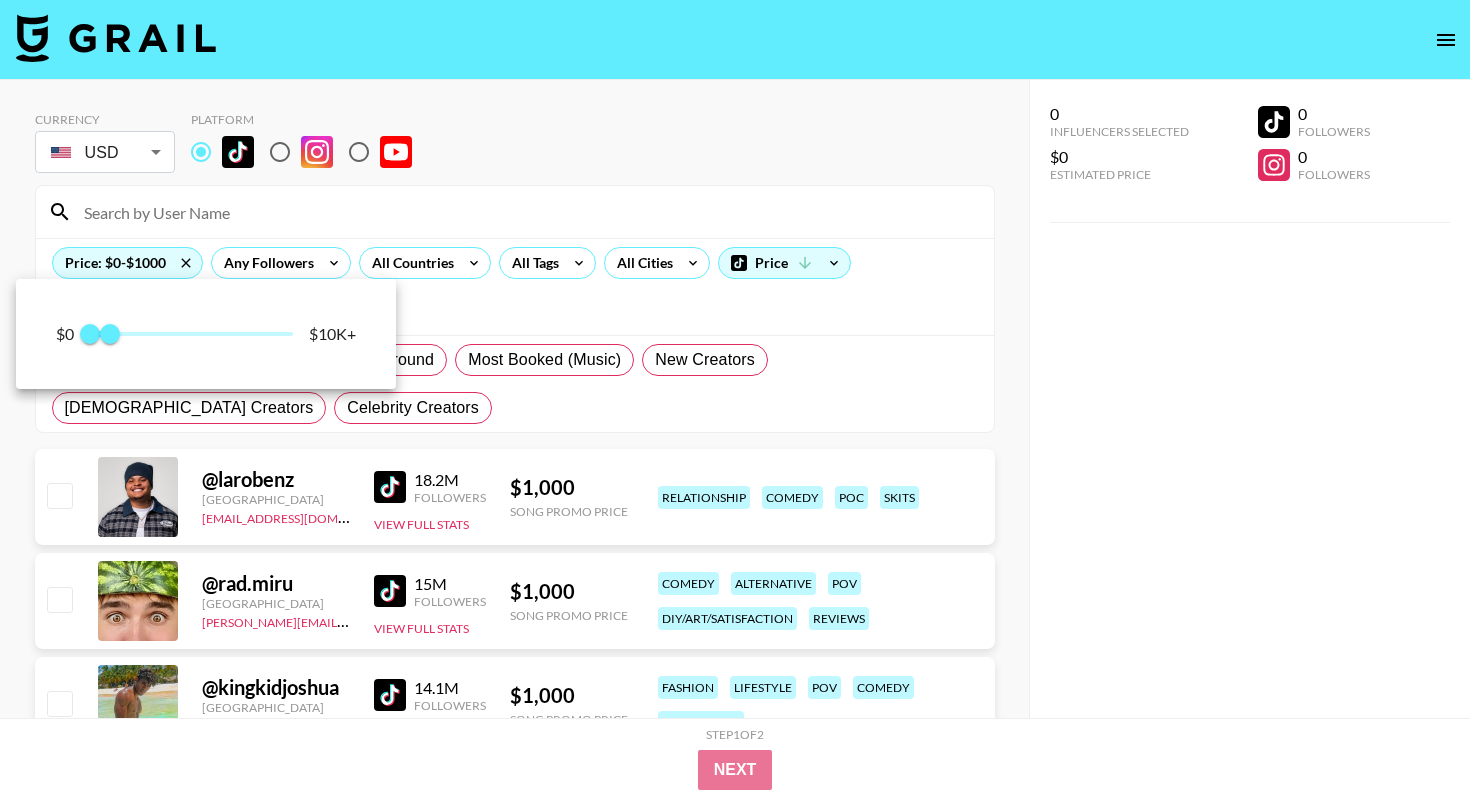 click at bounding box center (735, 399) 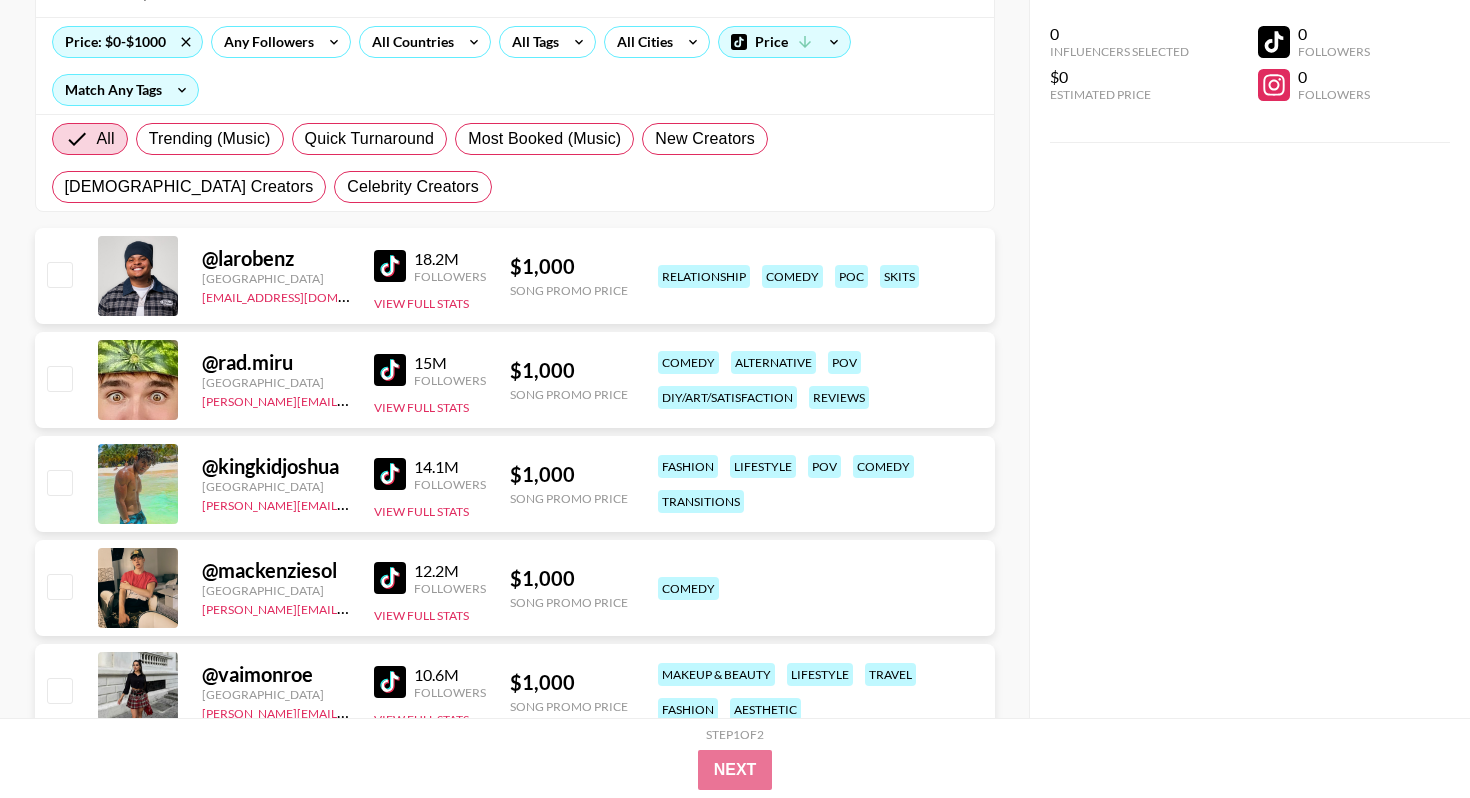 scroll, scrollTop: 225, scrollLeft: 0, axis: vertical 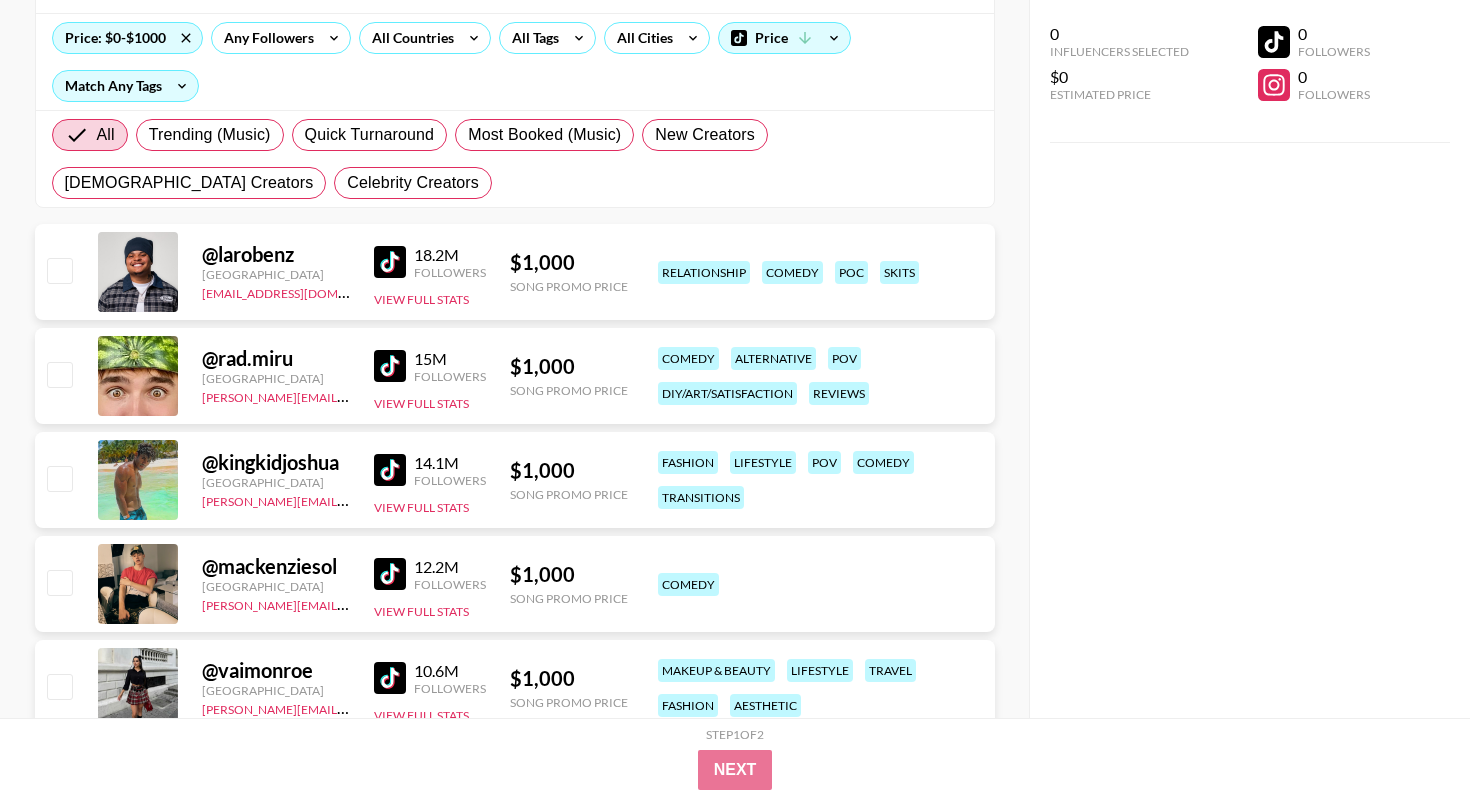 click at bounding box center (390, 262) 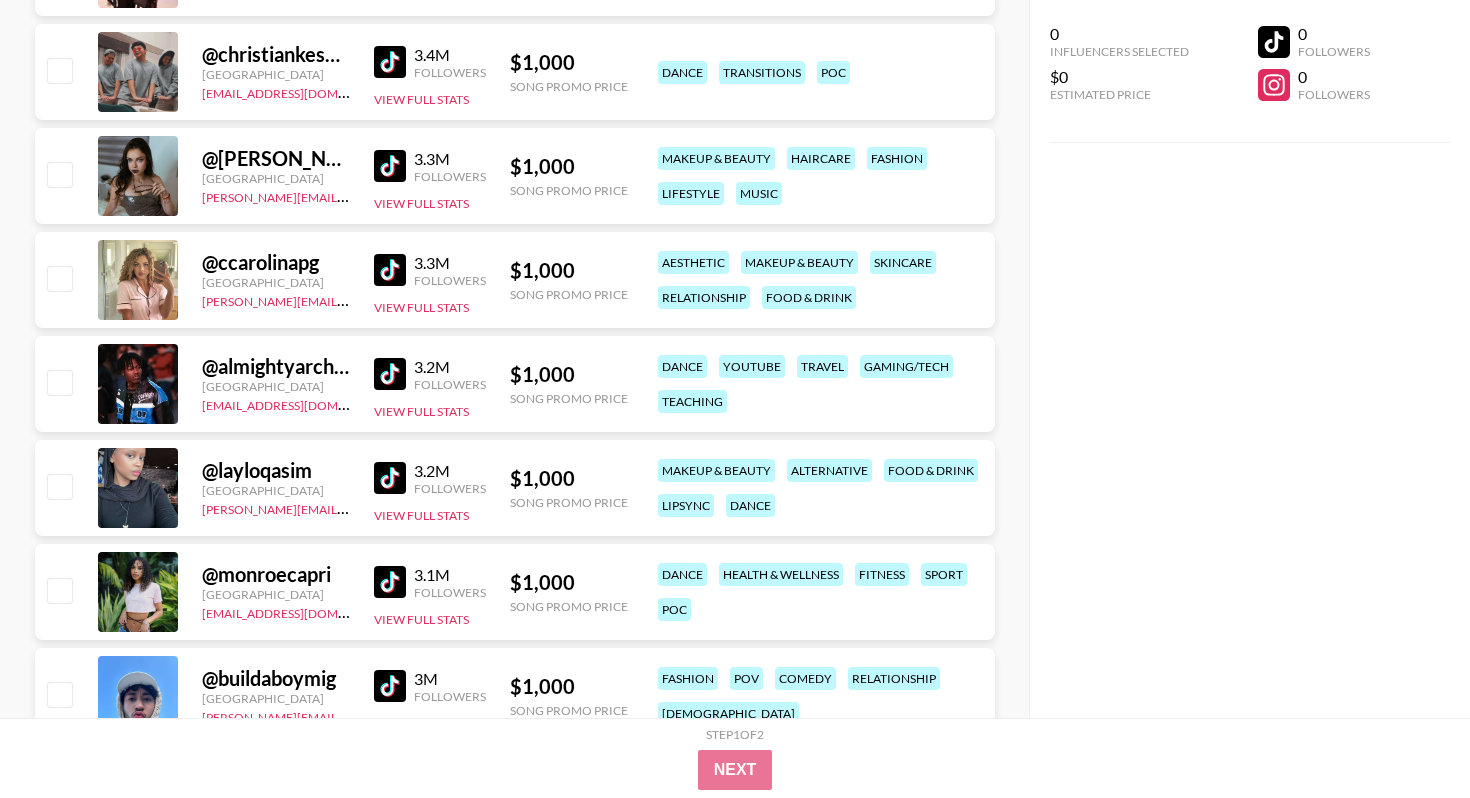 scroll, scrollTop: 2612, scrollLeft: 0, axis: vertical 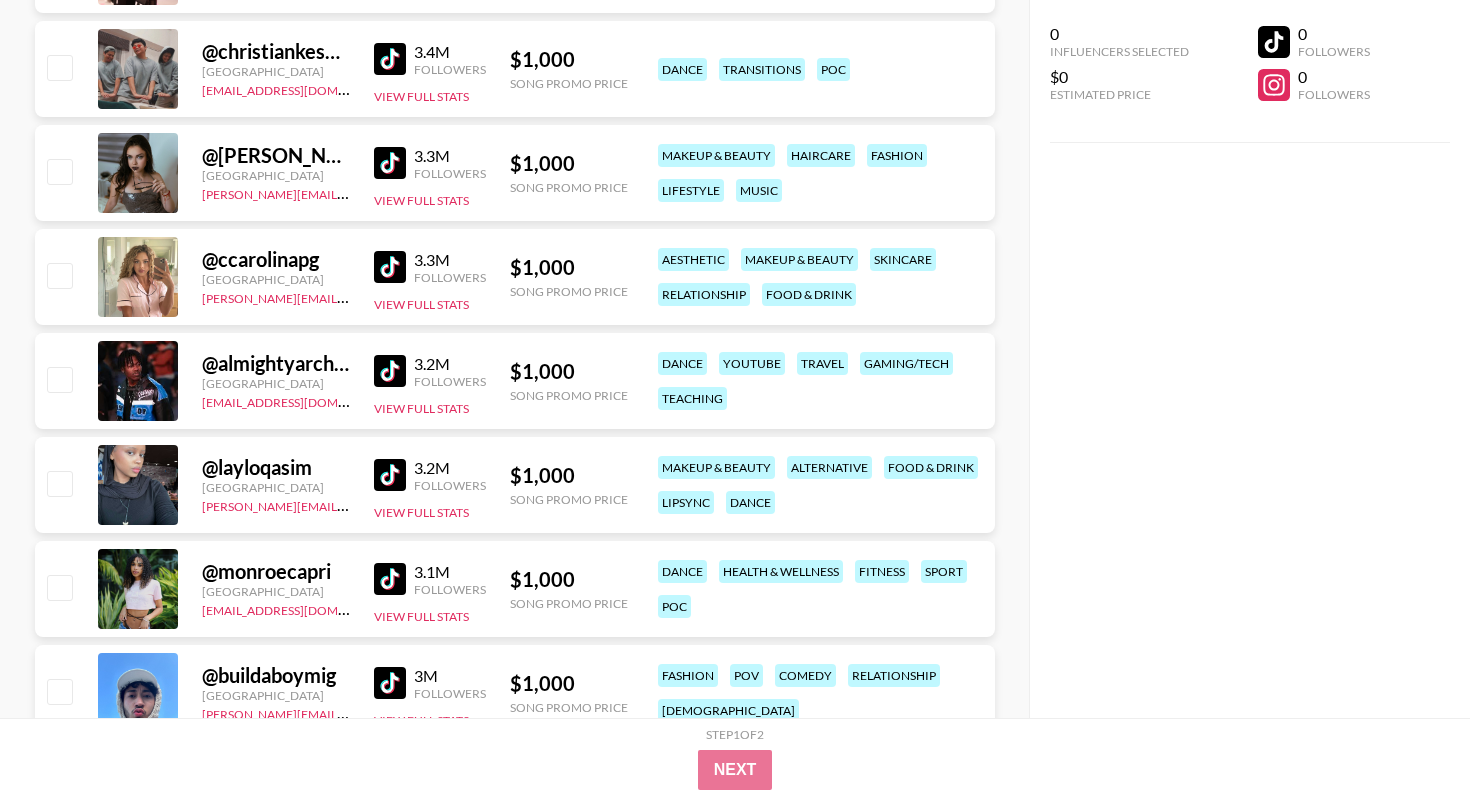 click at bounding box center [390, 371] 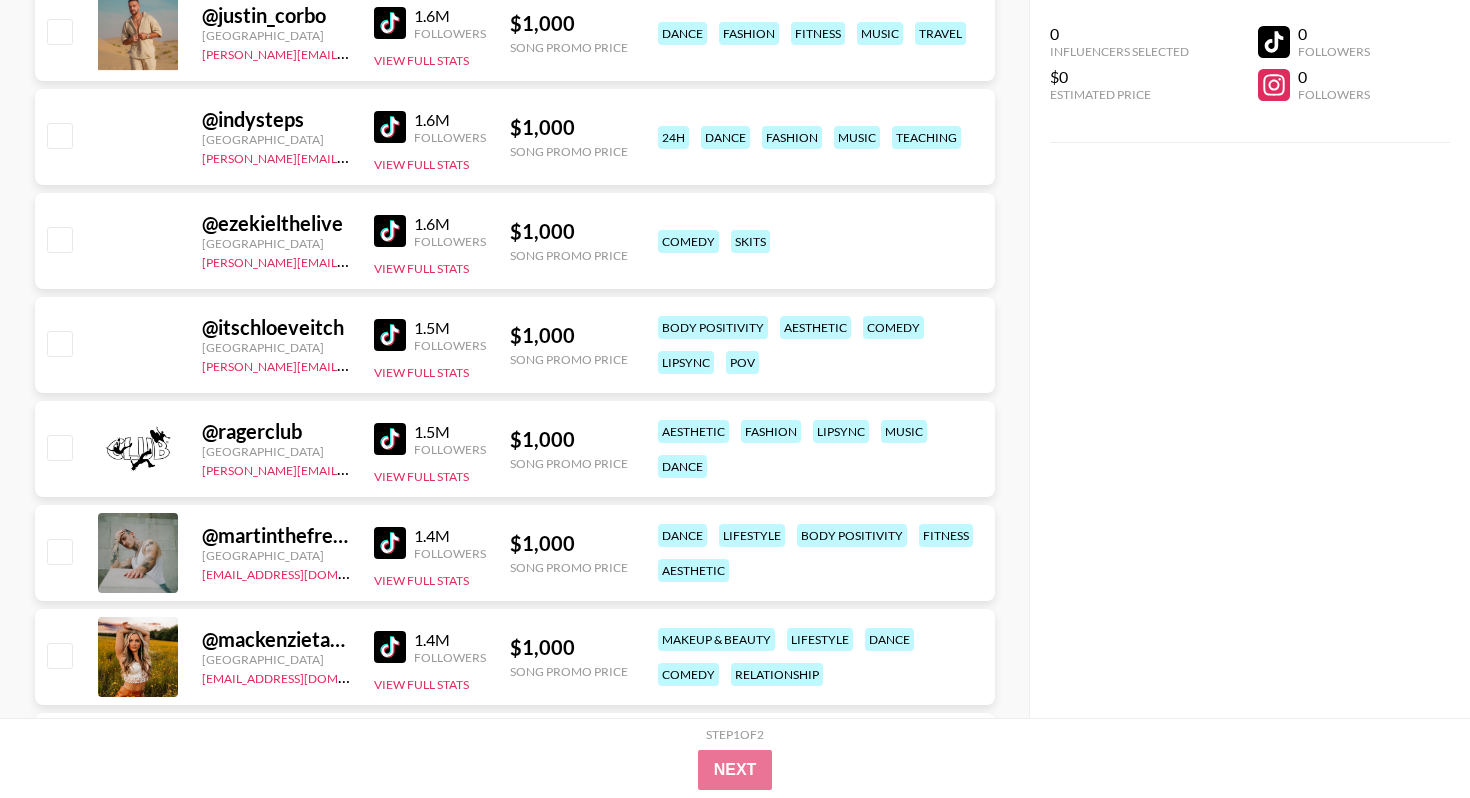 scroll, scrollTop: 6090, scrollLeft: 0, axis: vertical 